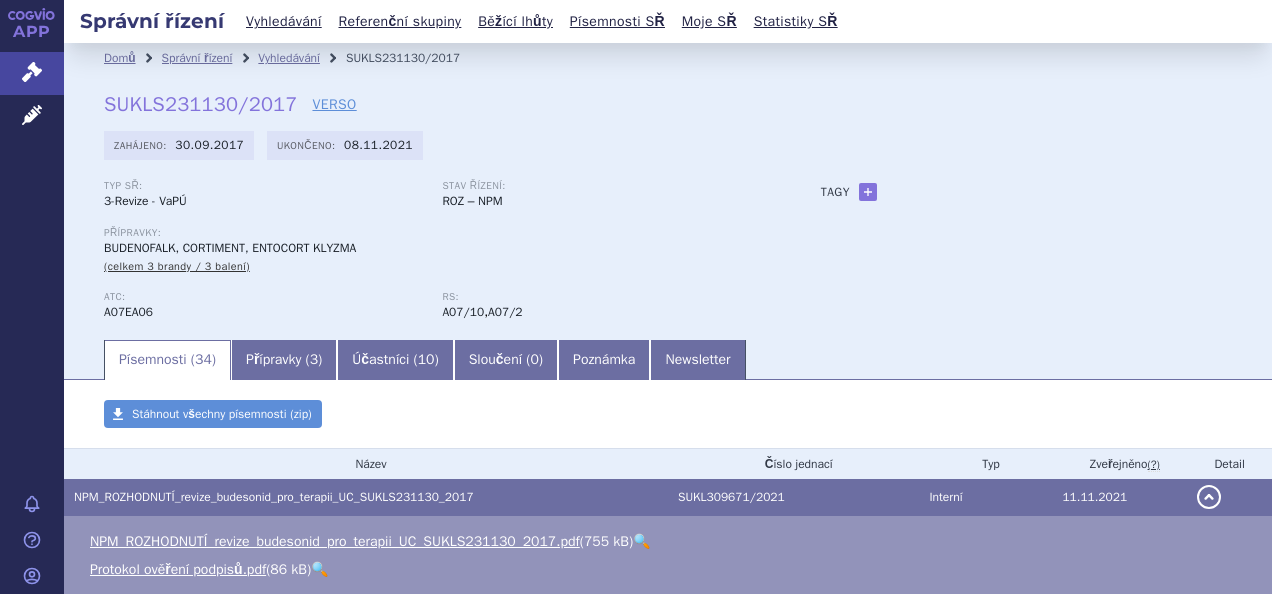 scroll, scrollTop: 0, scrollLeft: 0, axis: both 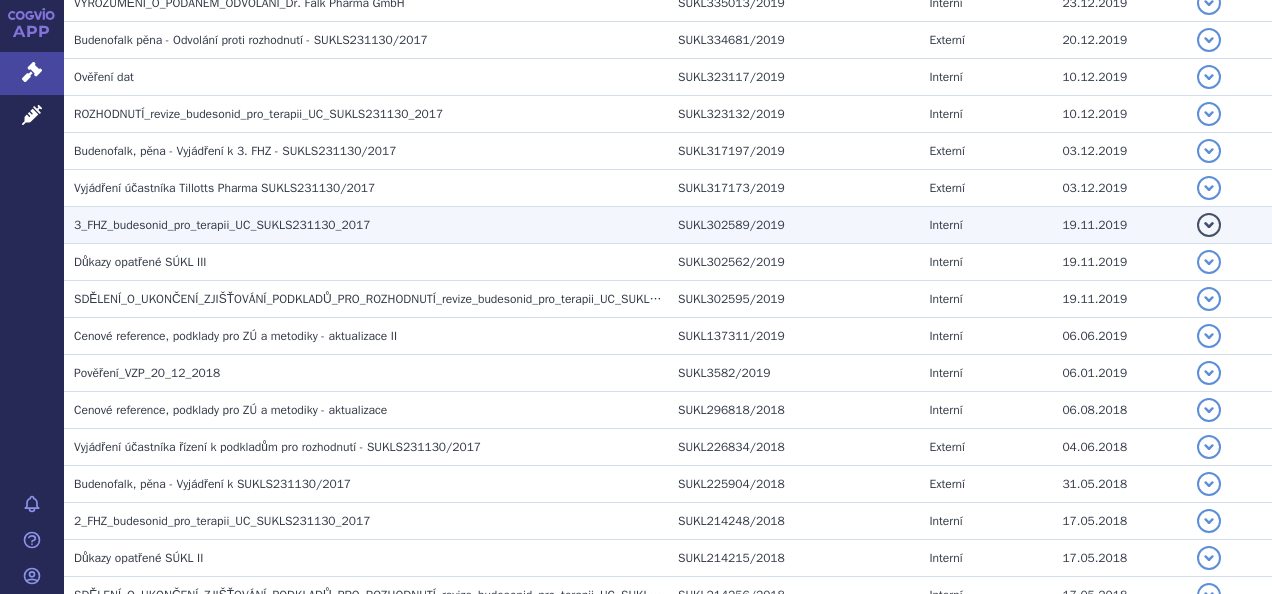 click on "3_FHZ_budesonid_pro_terapii_UC_SUKLS231130_2017" at bounding box center [222, 225] 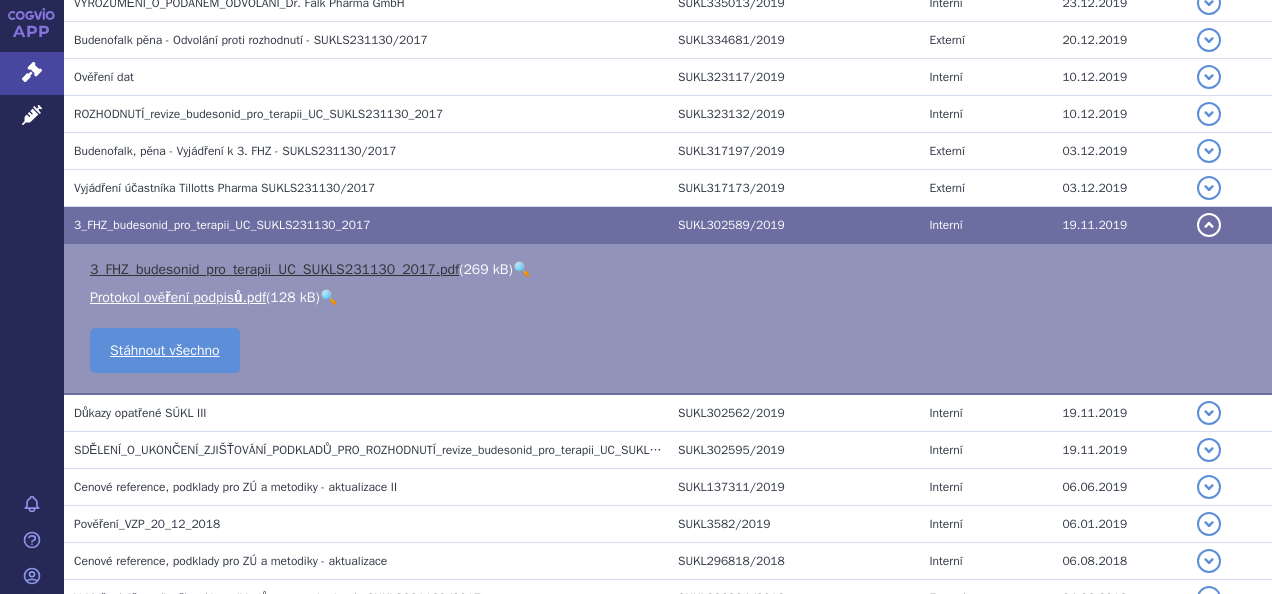 click on "3_FHZ_budesonid_pro_terapii_UC_SUKLS231130_2017.pdf" at bounding box center [274, 269] 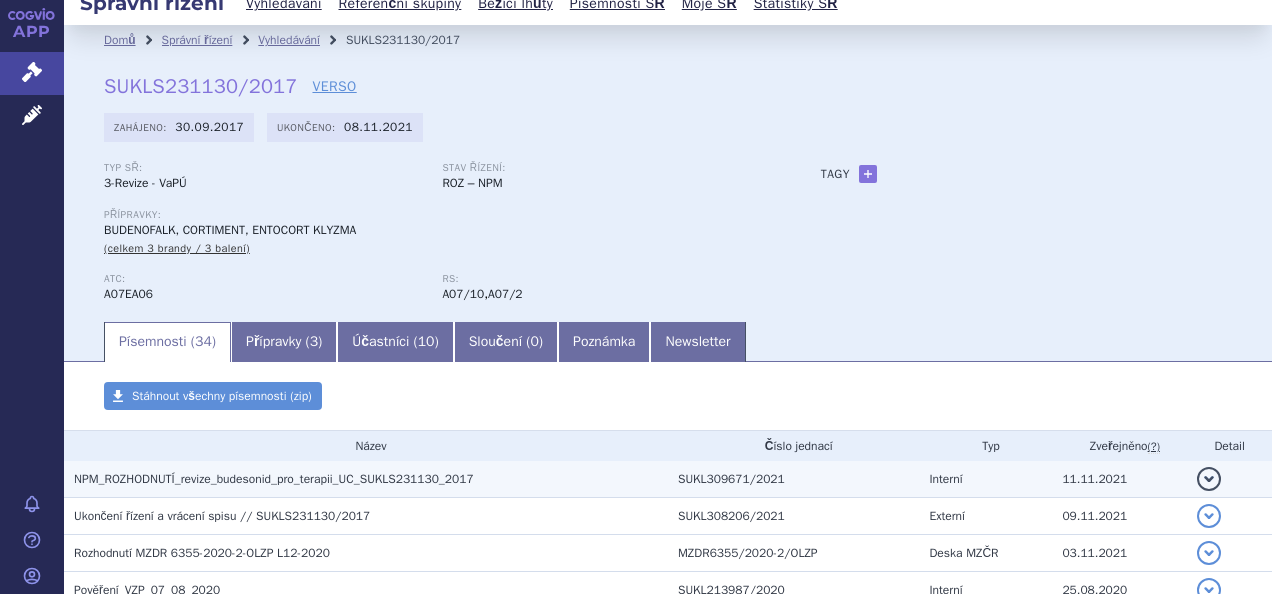 scroll, scrollTop: 0, scrollLeft: 0, axis: both 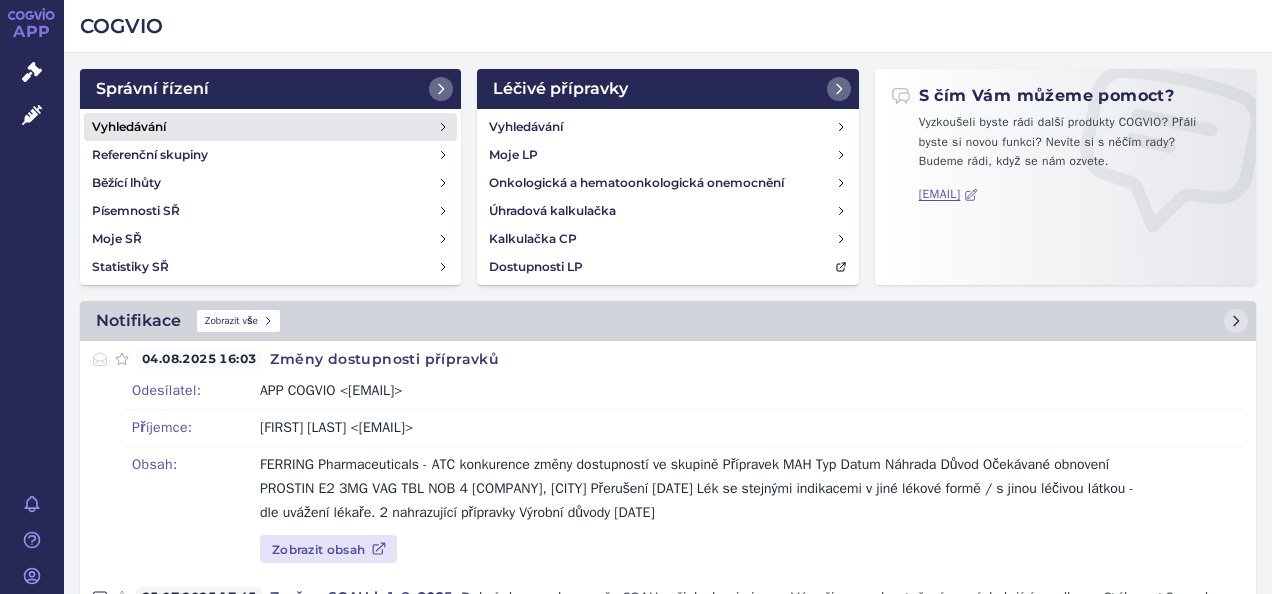 click on "Vyhledávání" at bounding box center [129, 127] 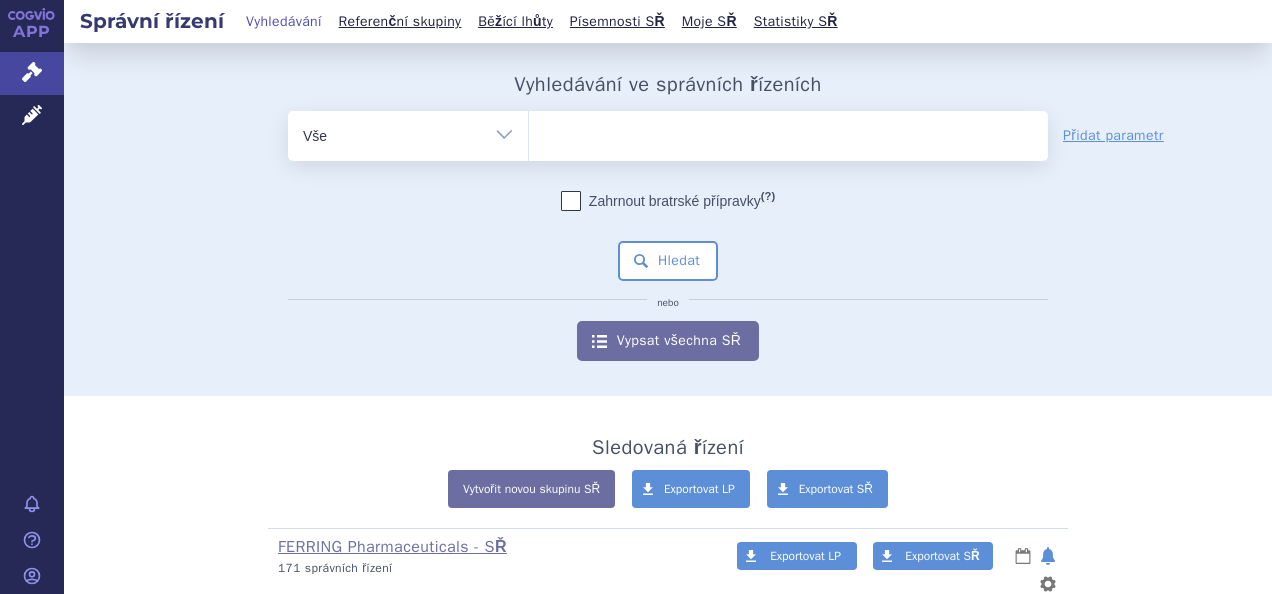 scroll, scrollTop: 0, scrollLeft: 0, axis: both 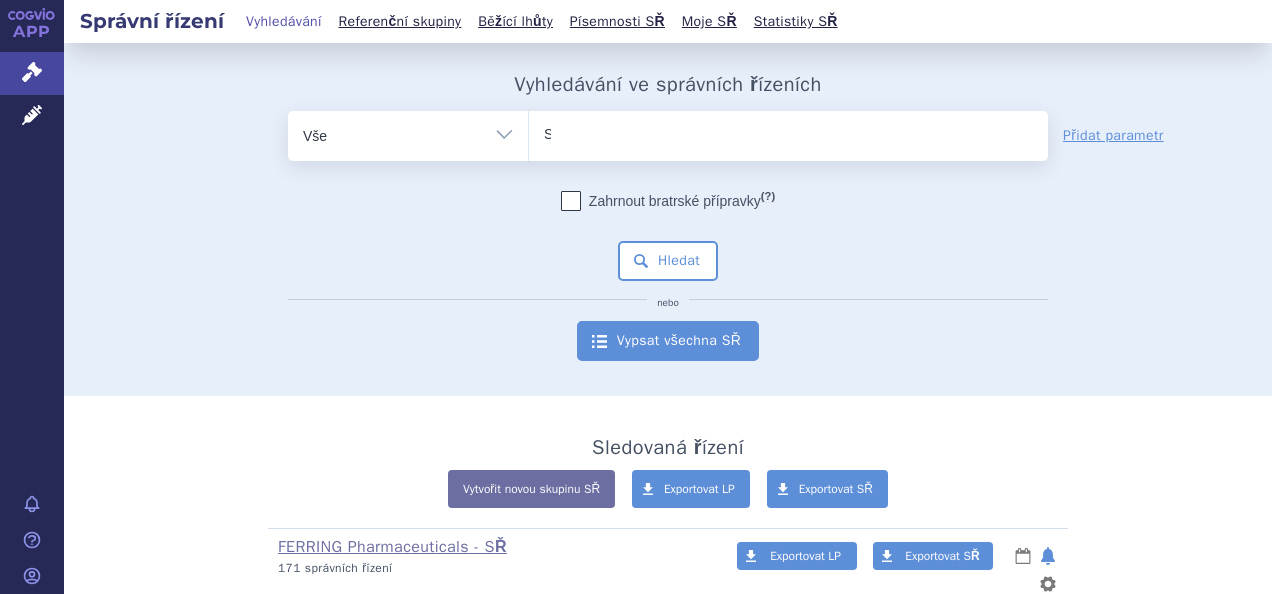type 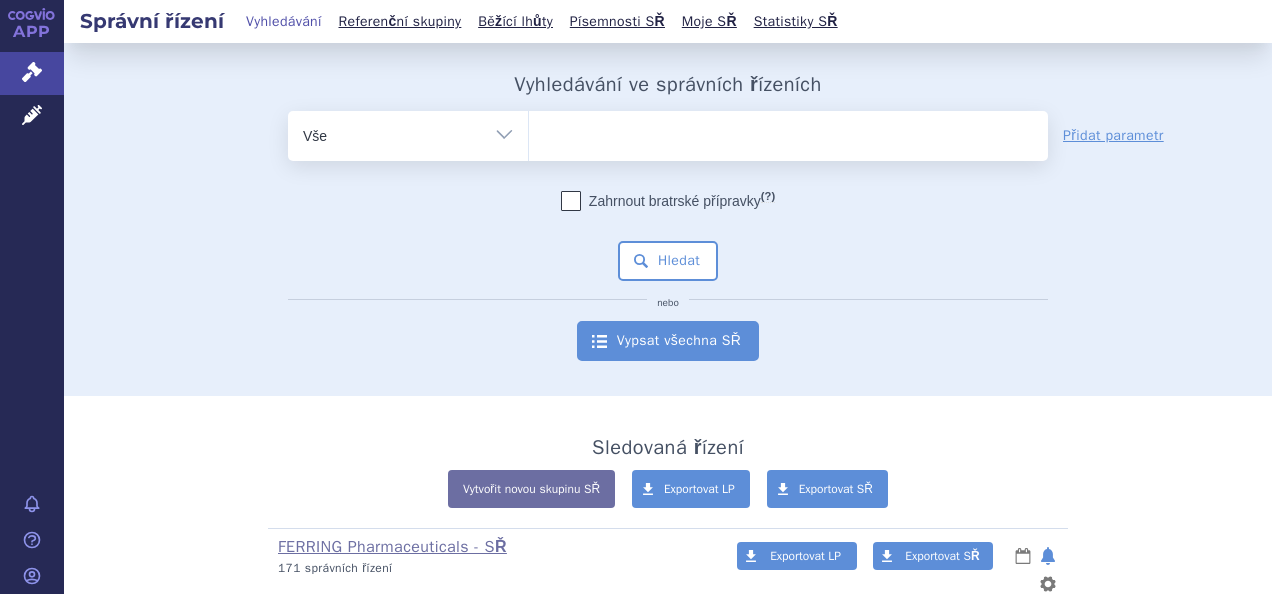 select on "SUKLS60152/2015" 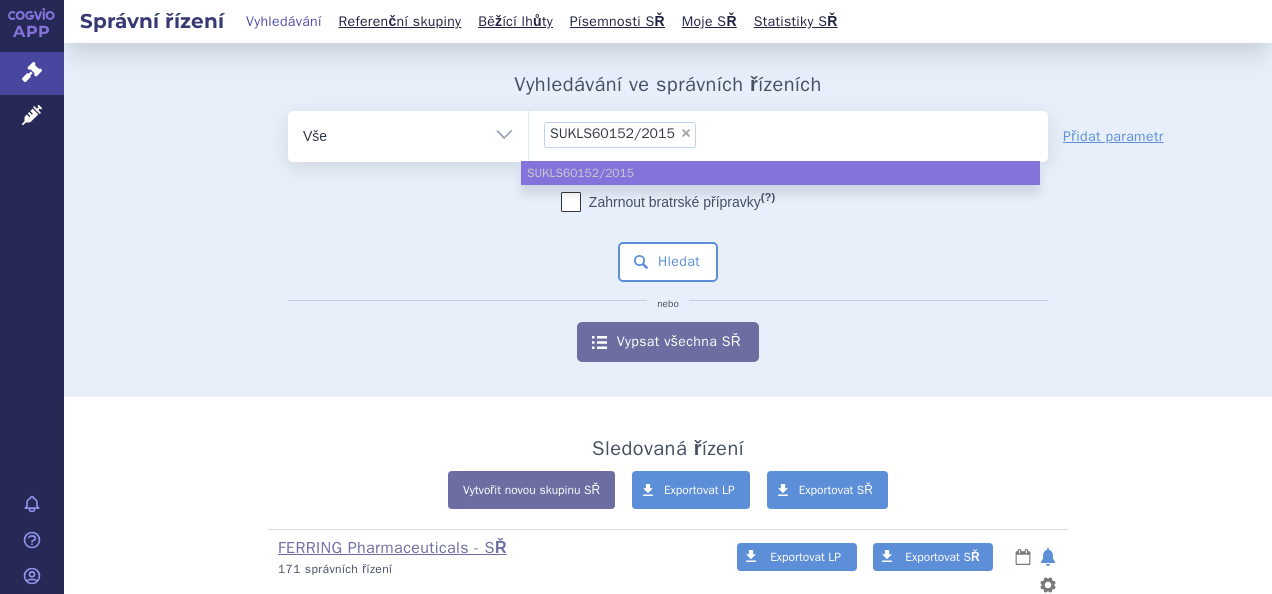 click on "SUKLS60152/2015" at bounding box center [780, 173] 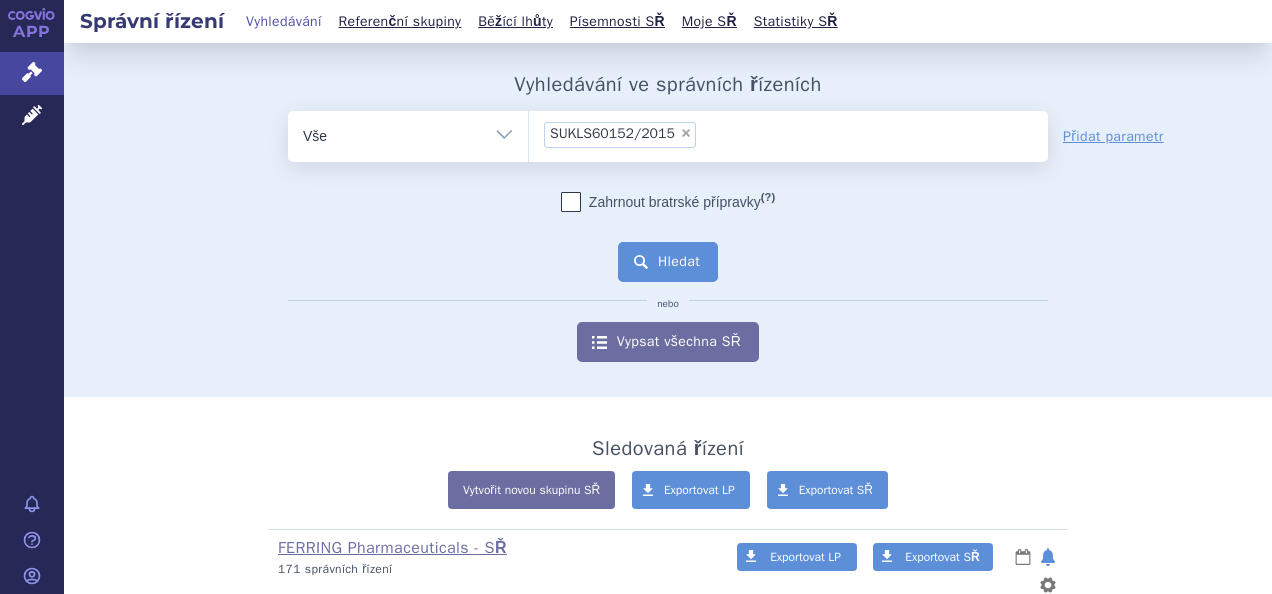 click on "Hledat" at bounding box center [668, 262] 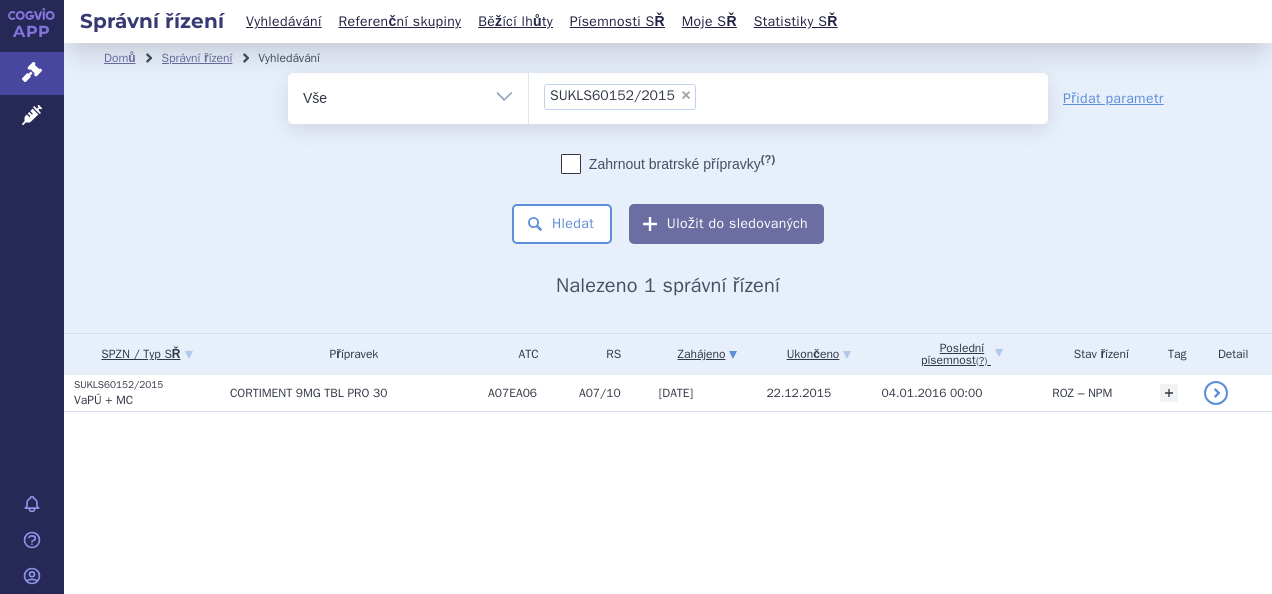 scroll, scrollTop: 0, scrollLeft: 0, axis: both 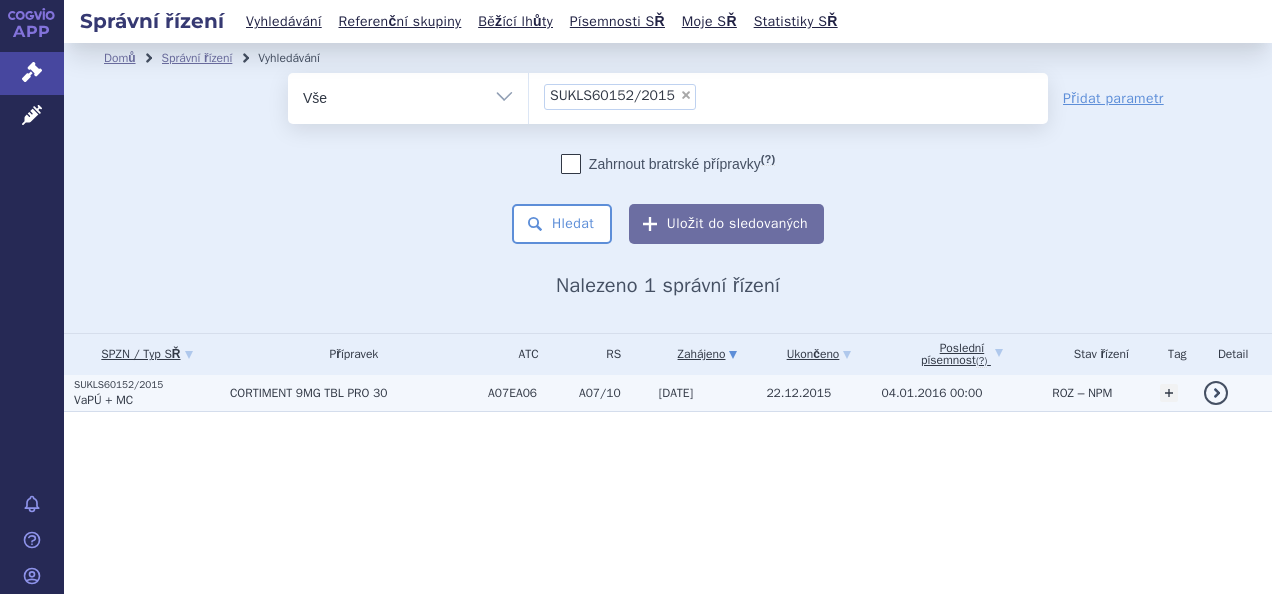 click on "SUKLS60152/2015" at bounding box center (147, 385) 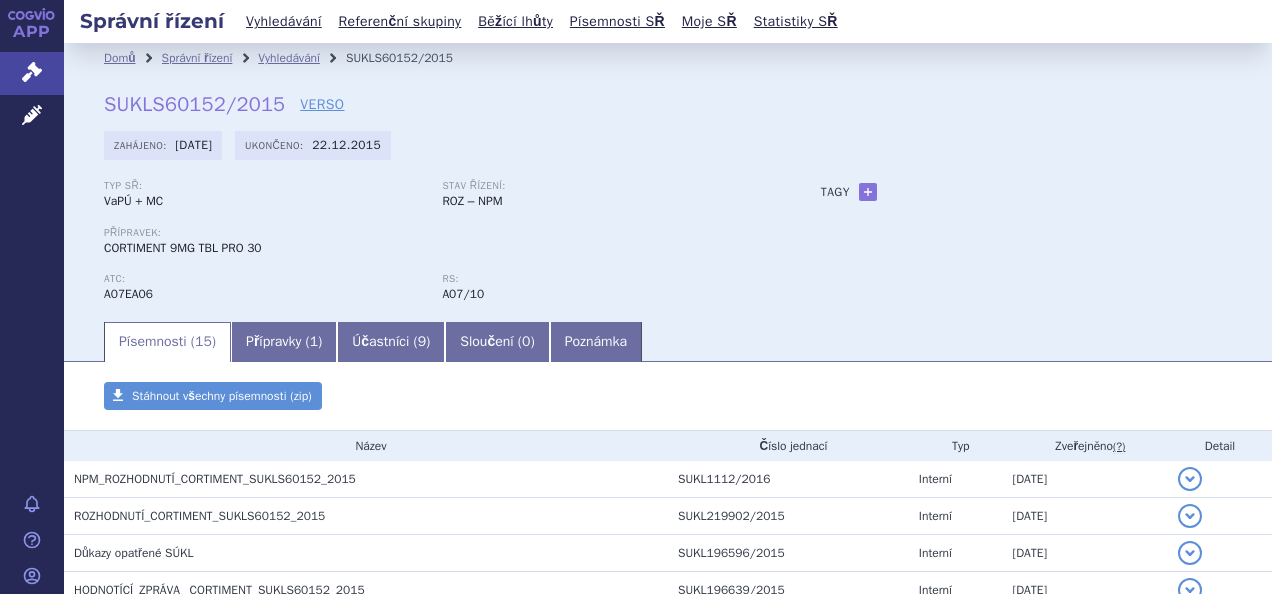 scroll, scrollTop: 0, scrollLeft: 0, axis: both 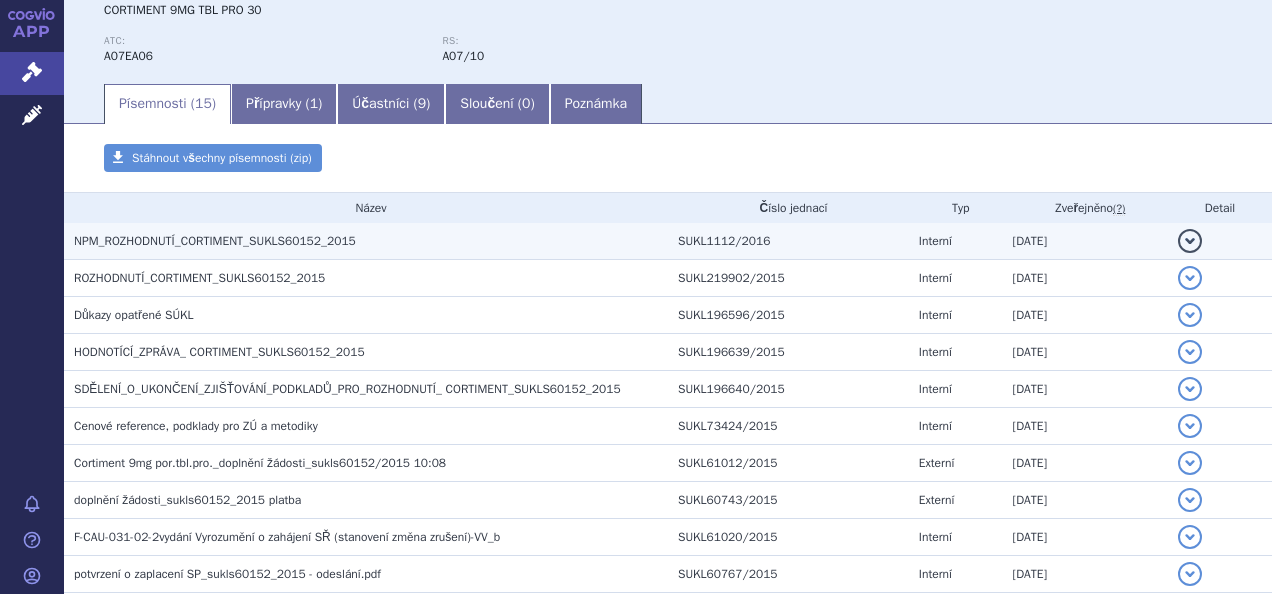 click on "NPM_ROZHODNUTÍ_CORTIMENT_SUKLS60152_2015" at bounding box center (215, 241) 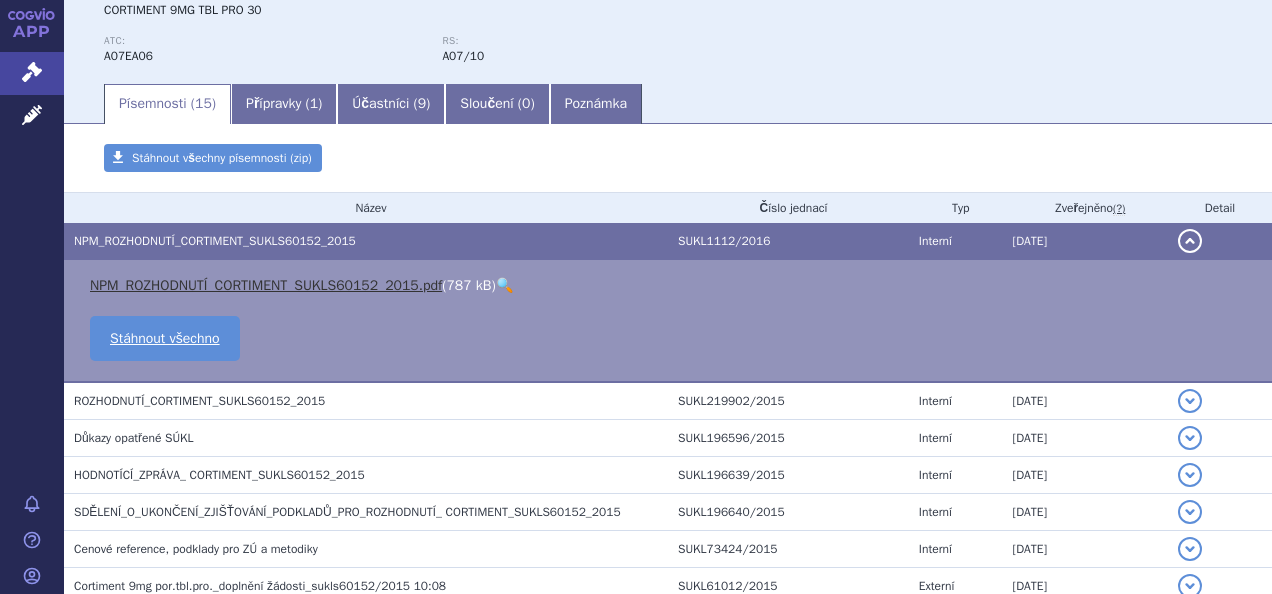 click on "NPM_ROZHODNUTÍ_CORTIMENT_SUKLS60152_2015.pdf" at bounding box center (266, 285) 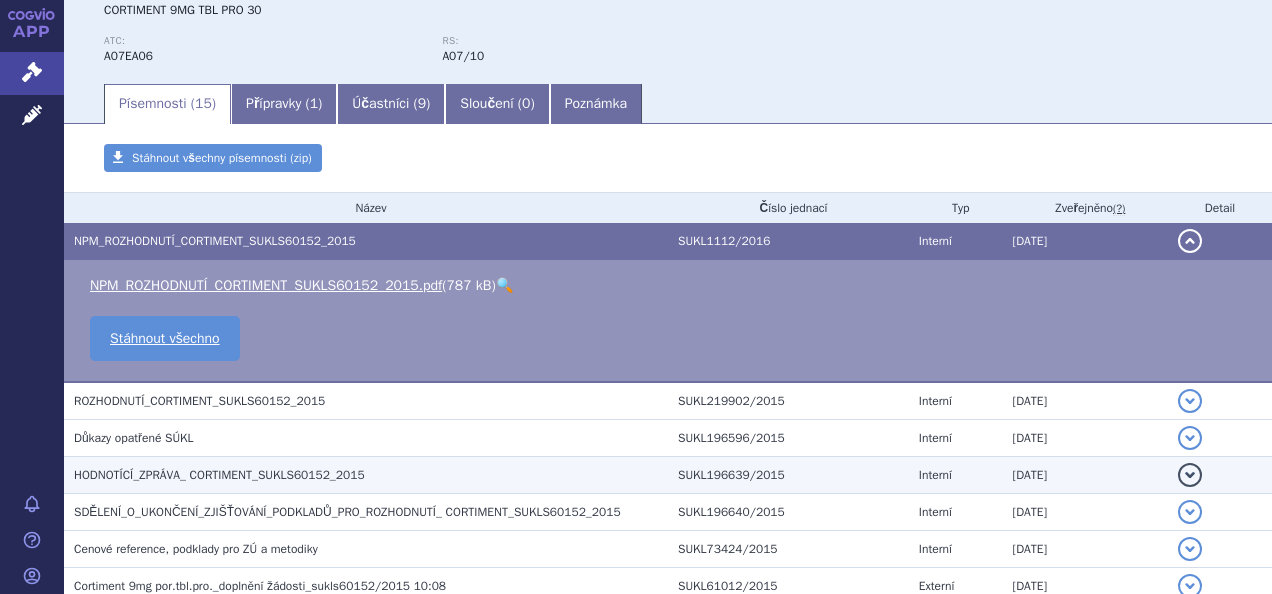 click on "HODNOTÍCÍ_ZPRÁVA_ CORTIMENT_SUKLS60152_2015" at bounding box center [219, 475] 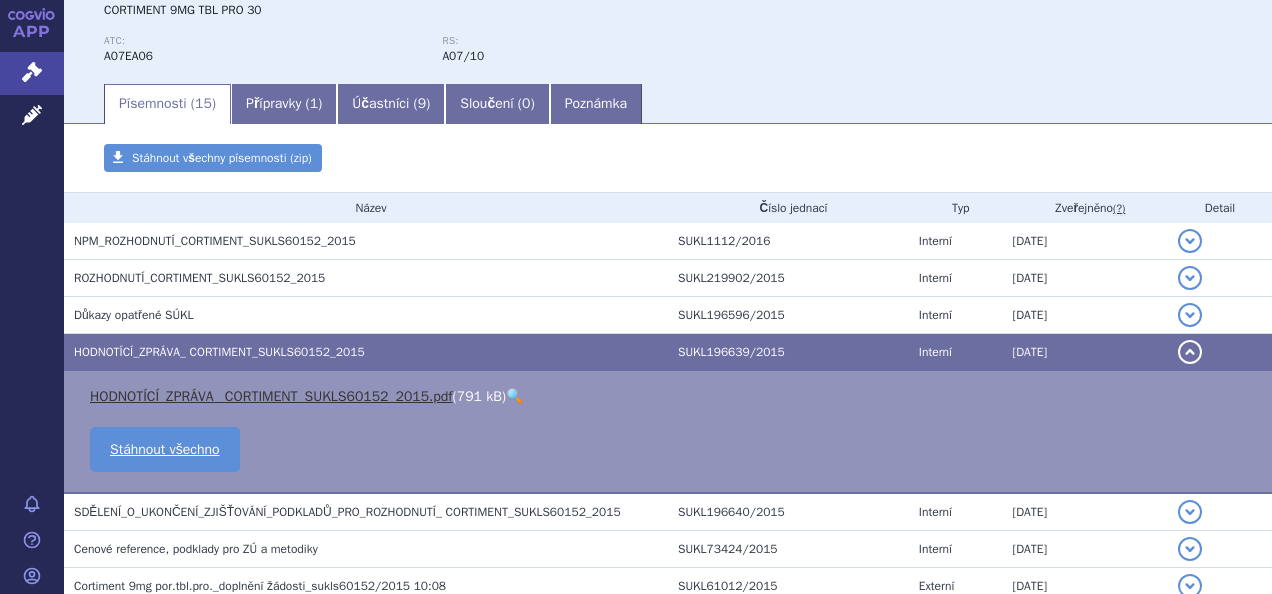 click on "HODNOTÍCÍ_ZPRÁVA_ CORTIMENT_SUKLS60152_2015.pdf" at bounding box center [271, 396] 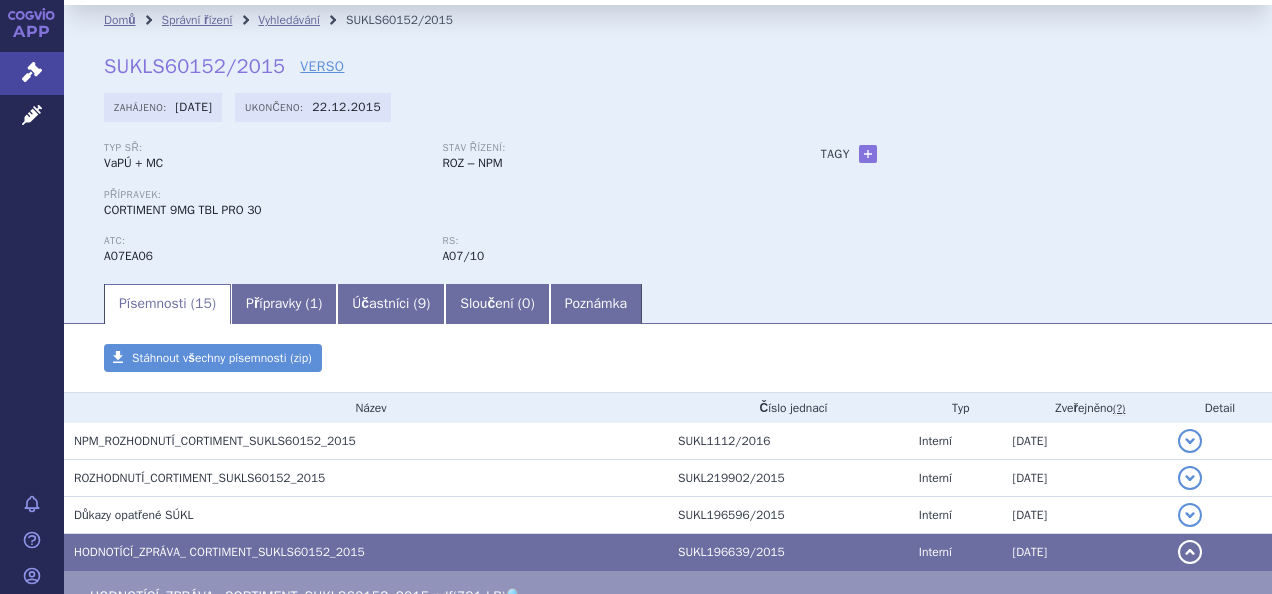 scroll, scrollTop: 0, scrollLeft: 0, axis: both 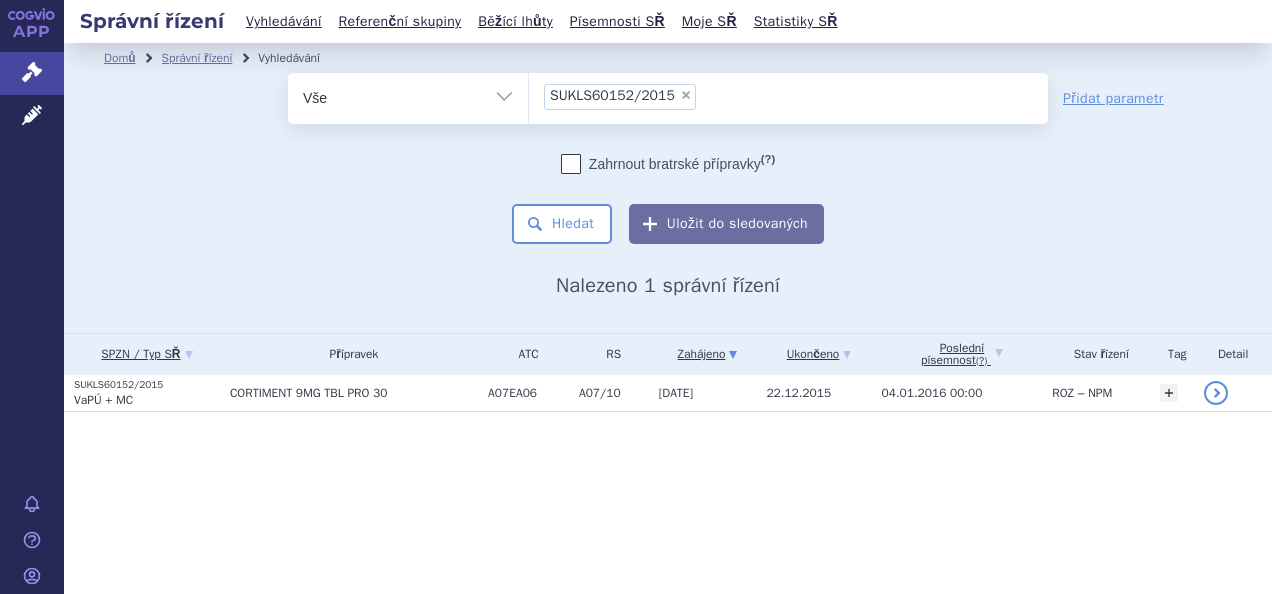 drag, startPoint x: 673, startPoint y: 92, endPoint x: 658, endPoint y: 92, distance: 15 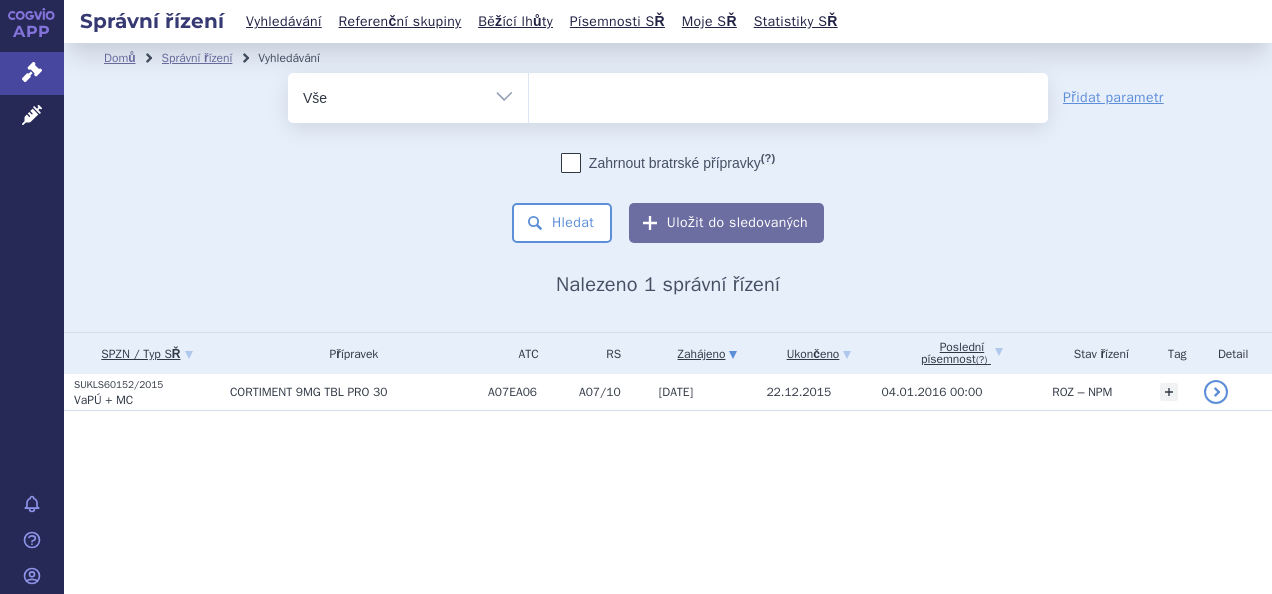 drag, startPoint x: 569, startPoint y: 94, endPoint x: 538, endPoint y: 94, distance: 31 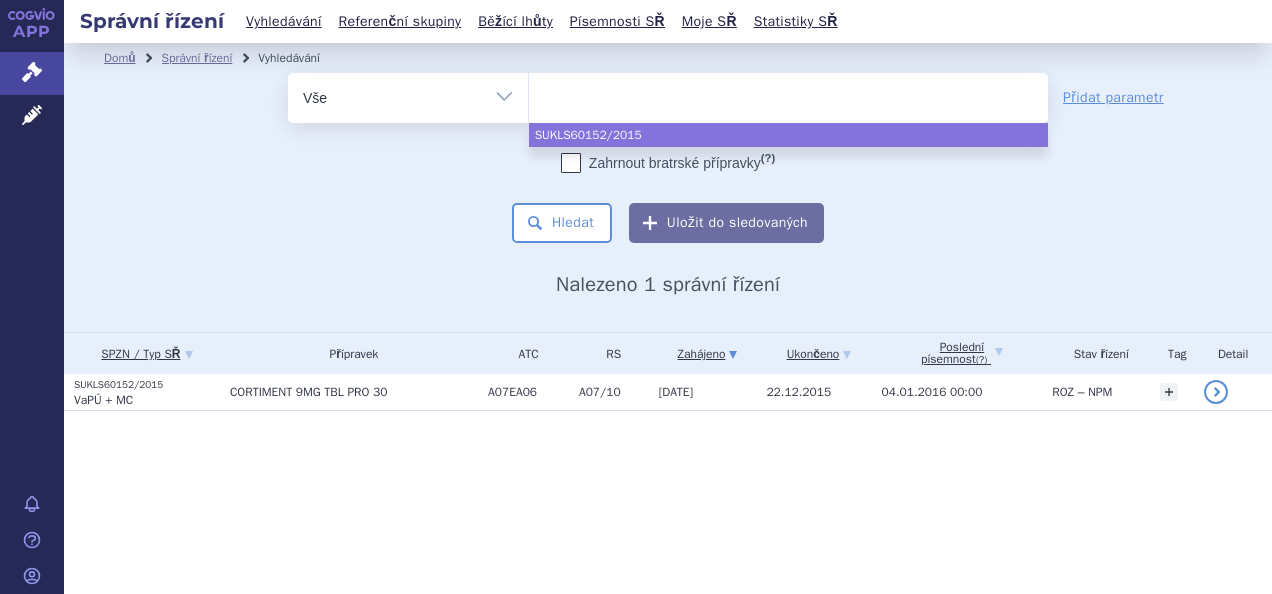 click at bounding box center (788, 94) 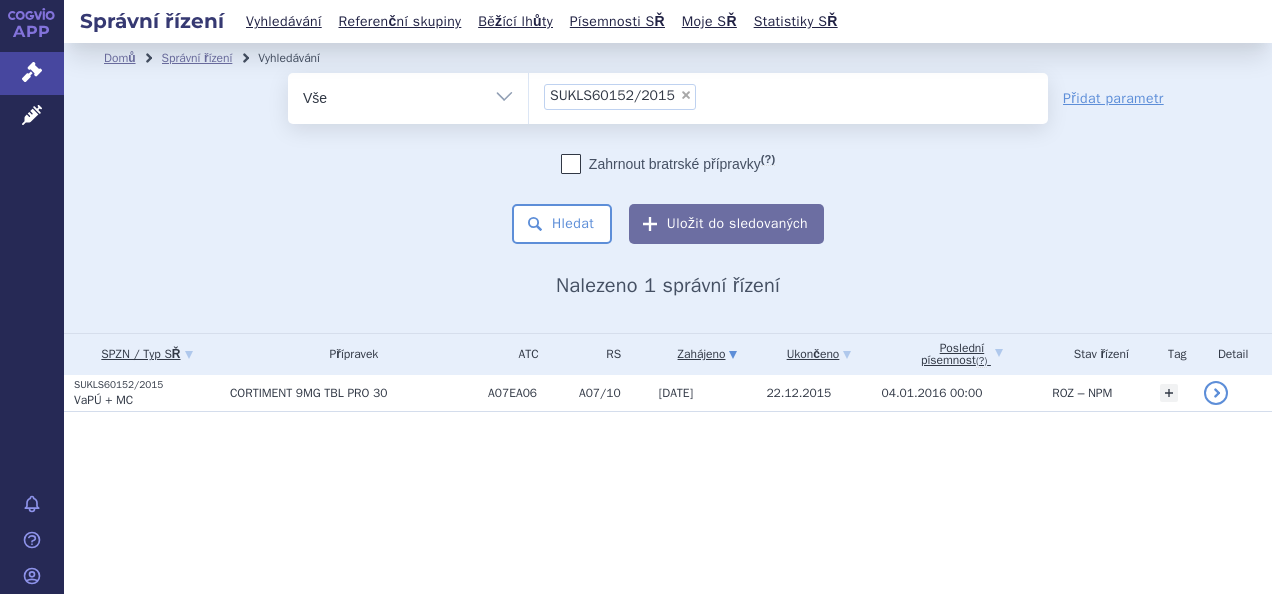 select 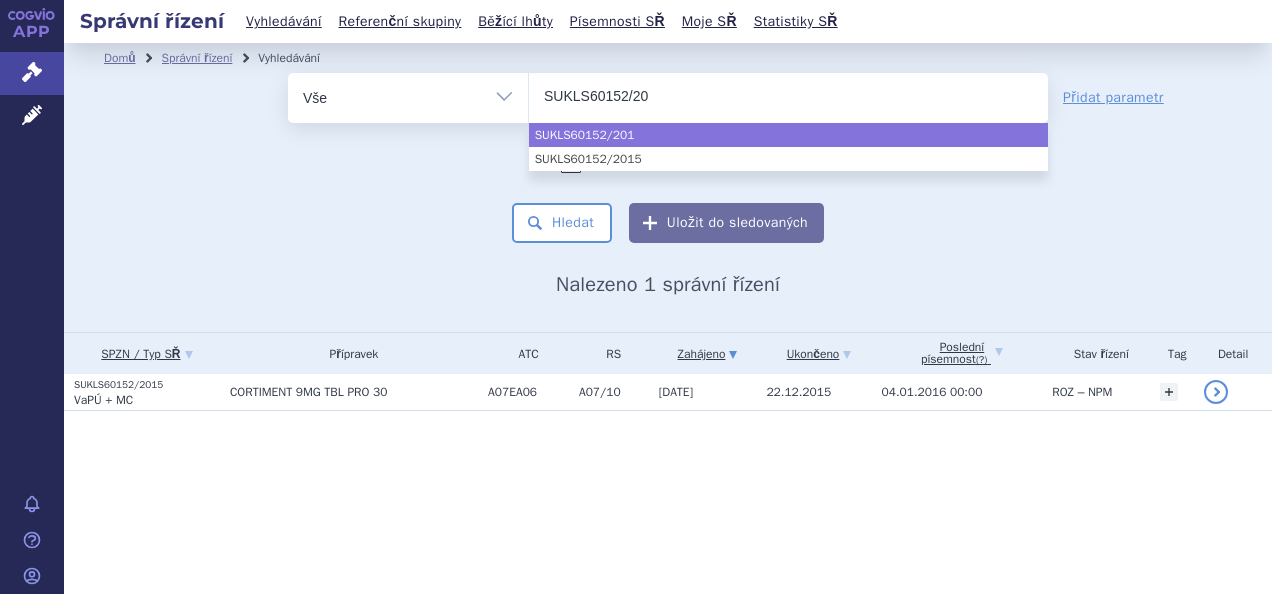 type on "SUKLS60152/2" 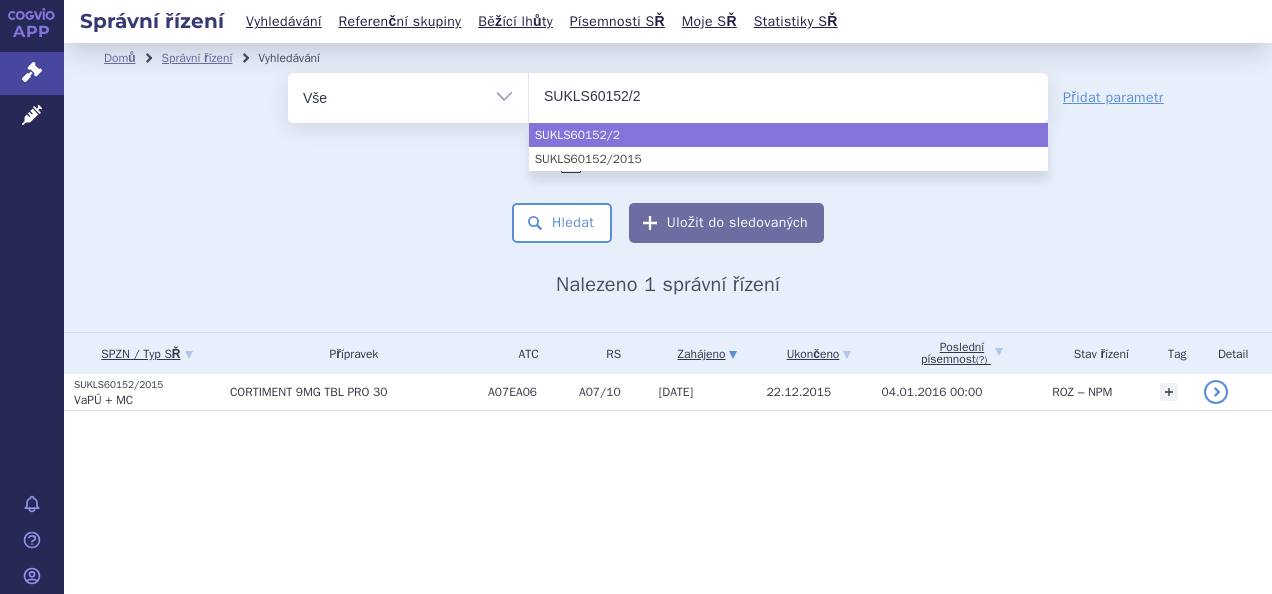 type on "SUKLS60152/" 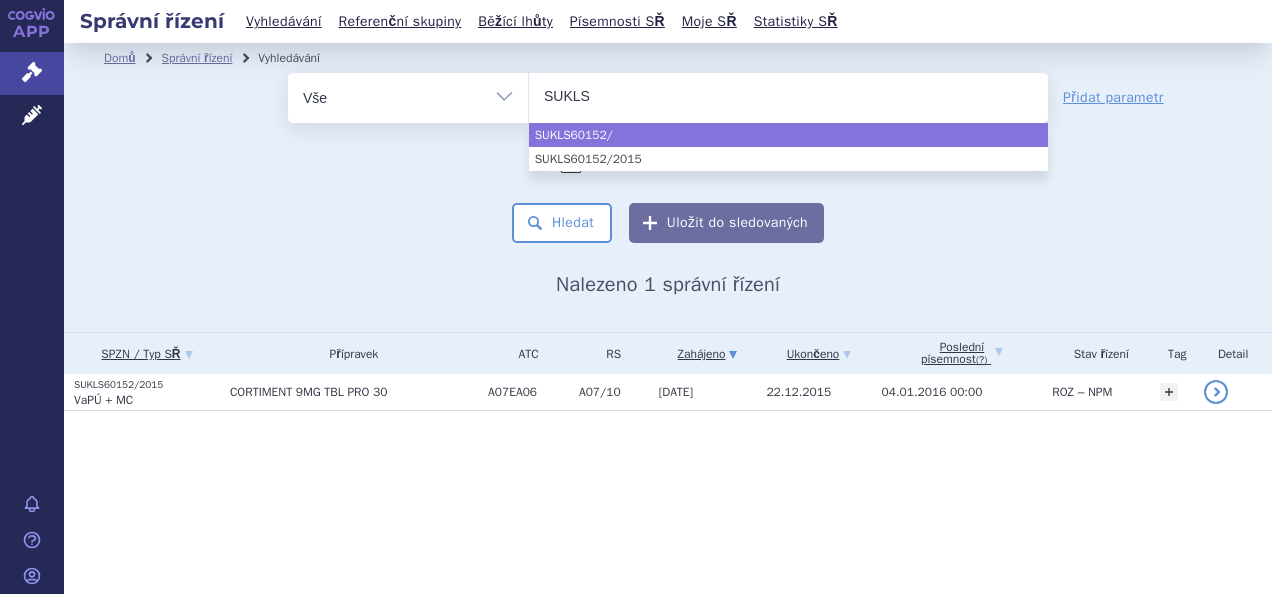 type on "SUKL" 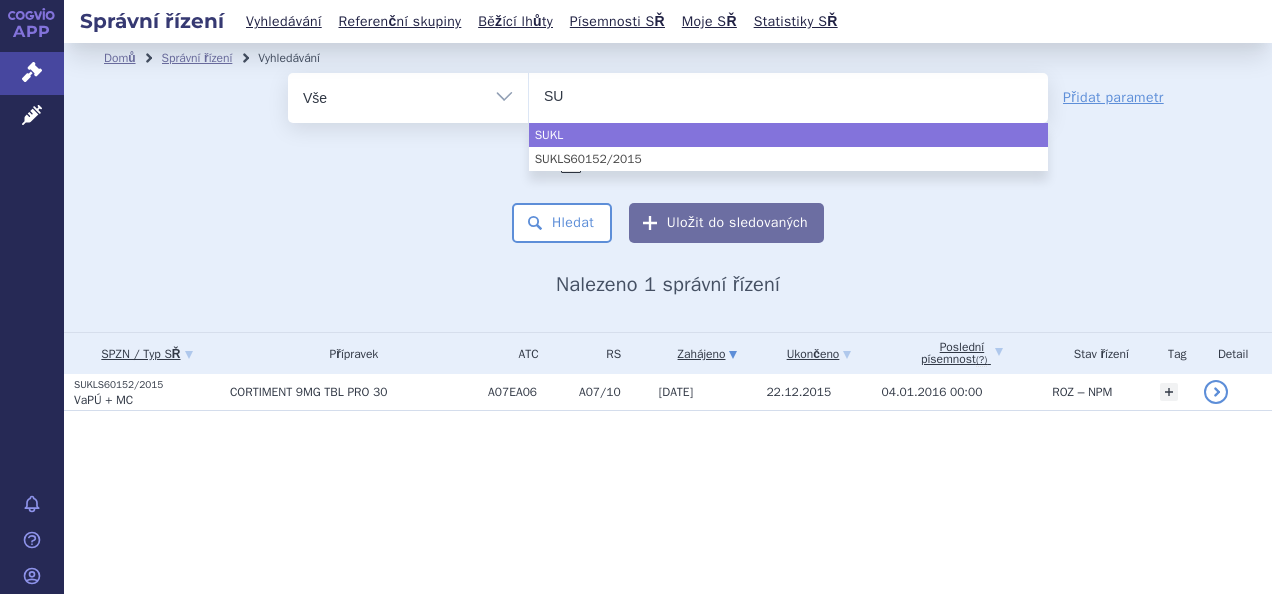 type on "S" 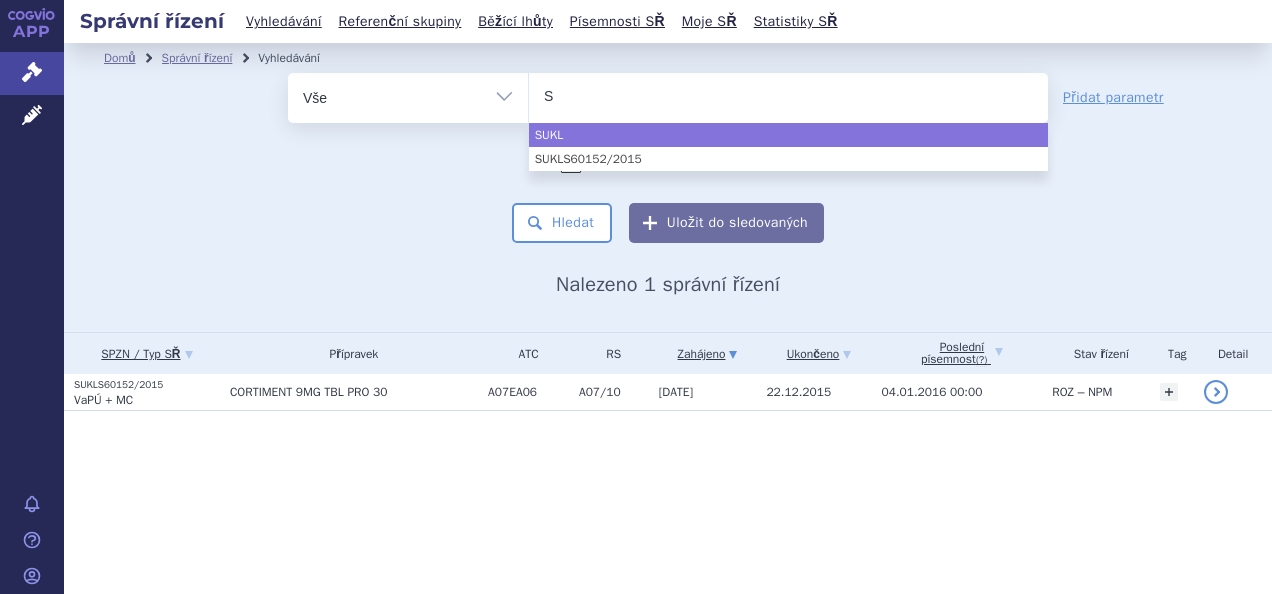 type 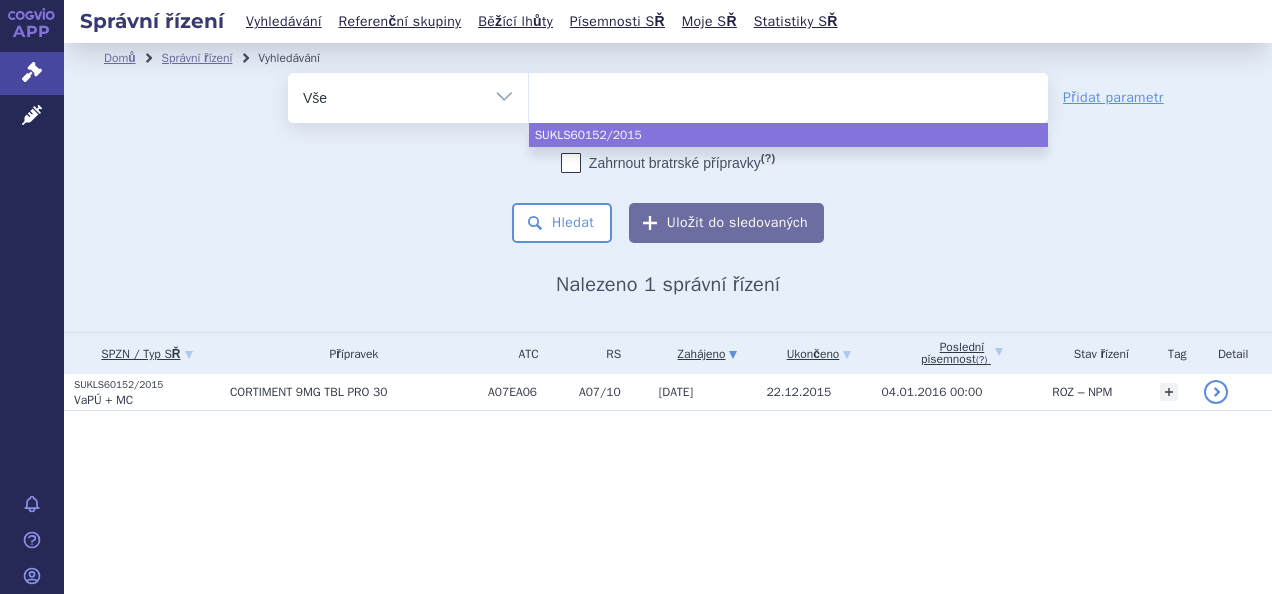 click on "SUKLS60152/2015" at bounding box center (549, 95) 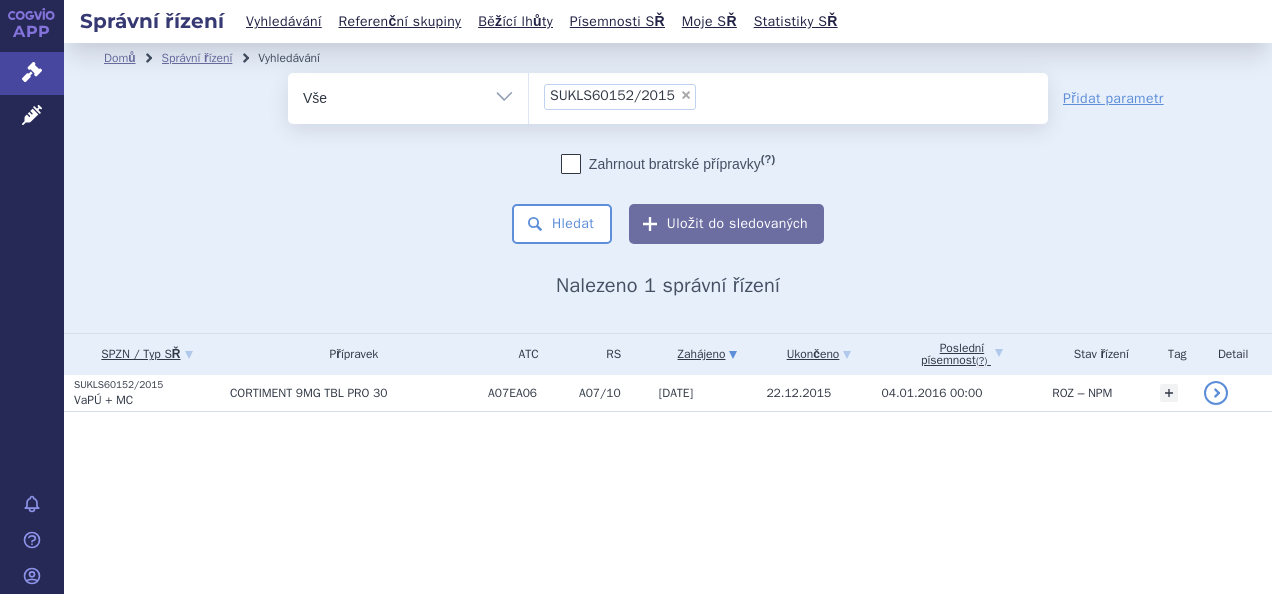 select on "SUKLS60152/2015" 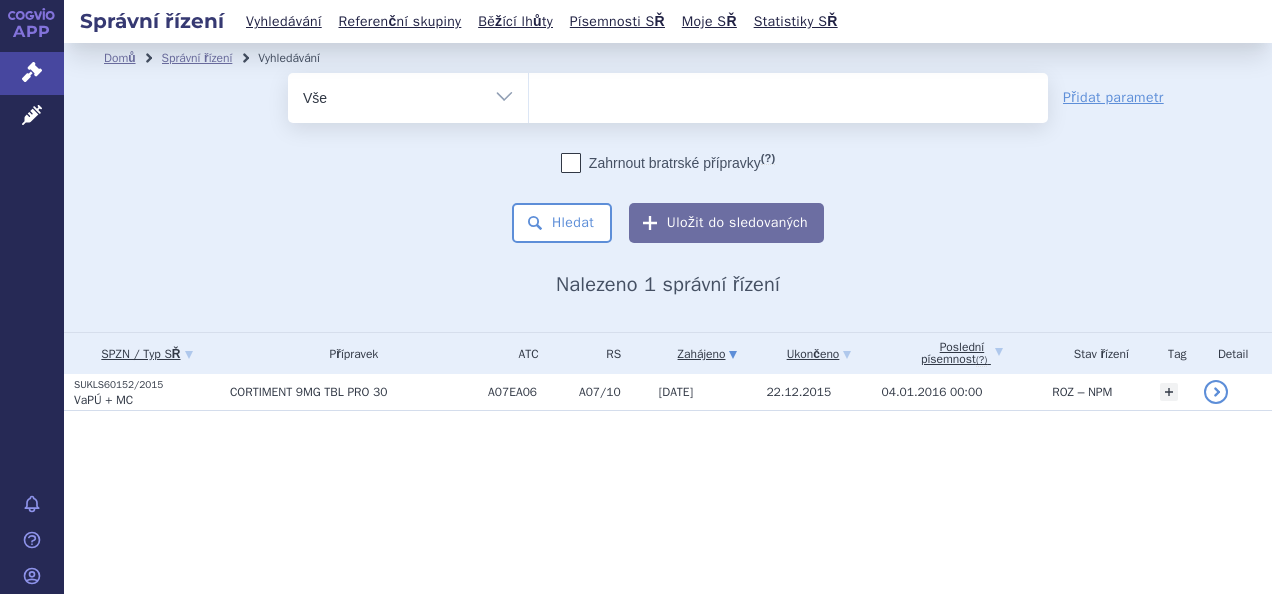 type on "SUKLS30120/2024" 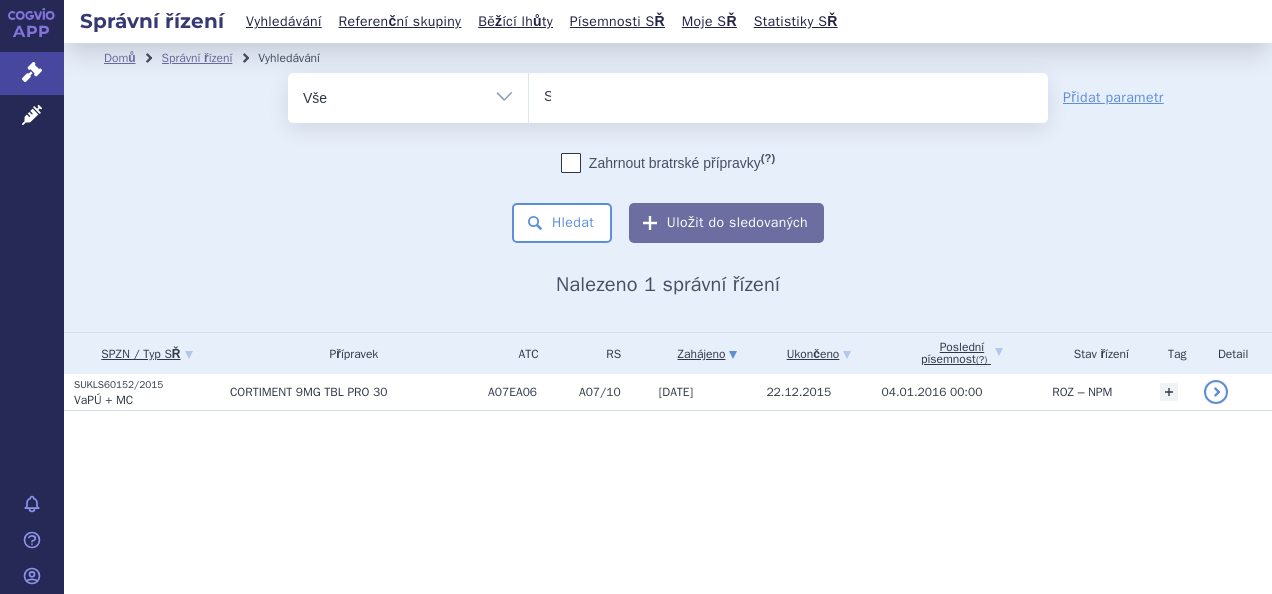 type 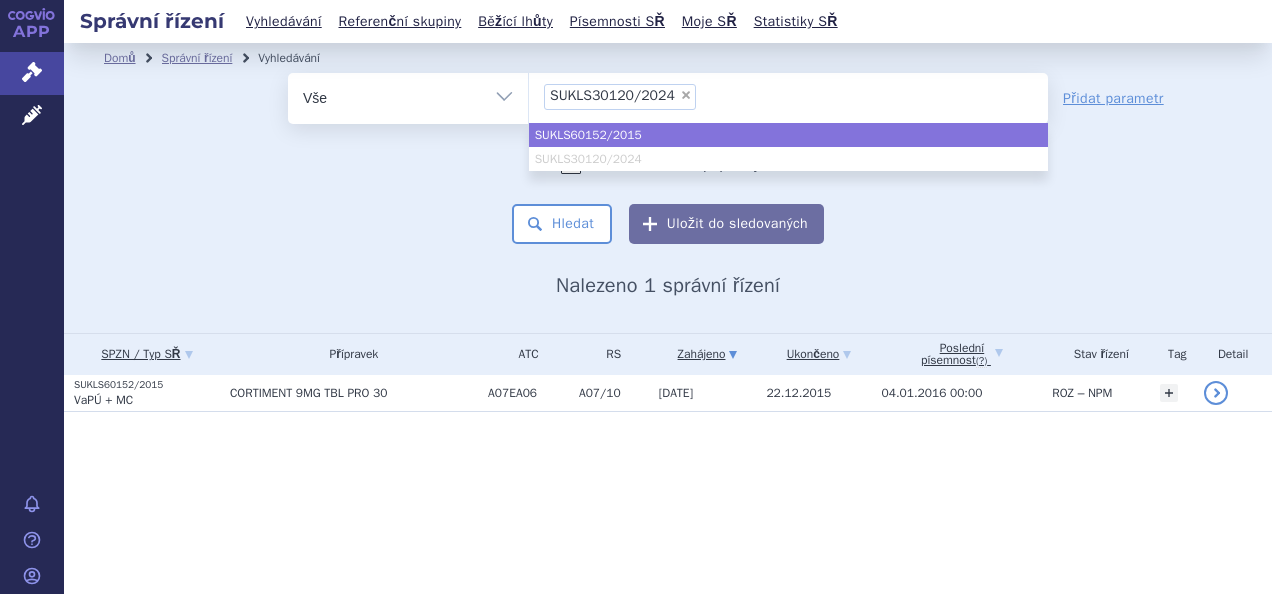 click on "SUKLS60152/2015 SUKLS30120/2024" at bounding box center (788, 147) 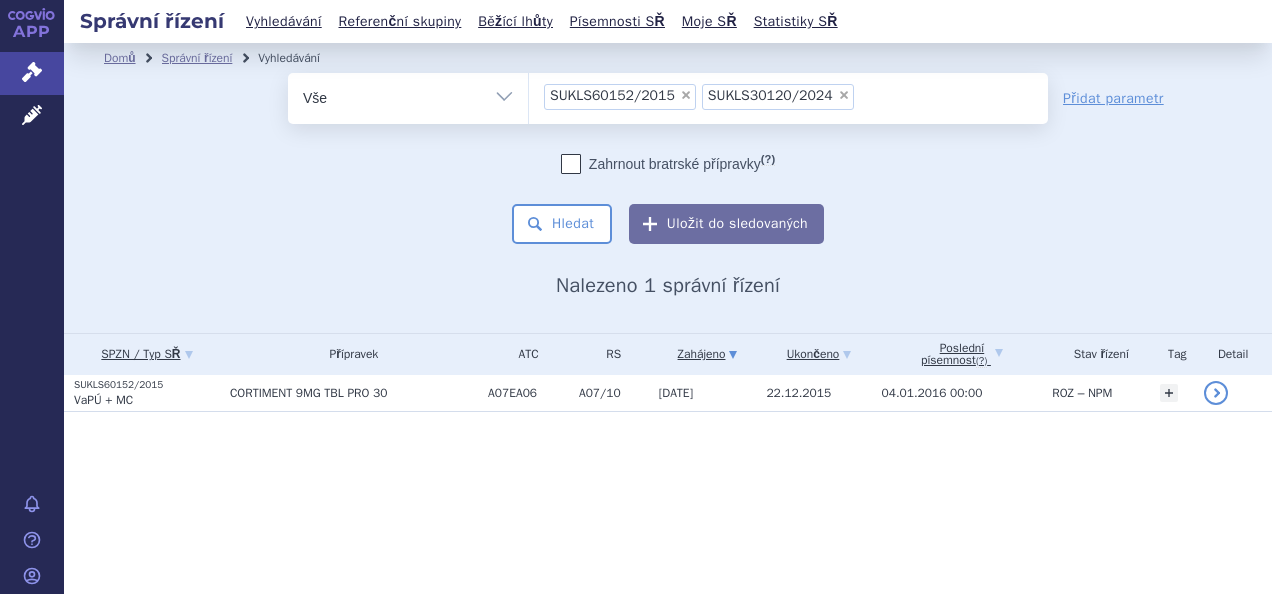 click on "×" at bounding box center (686, 95) 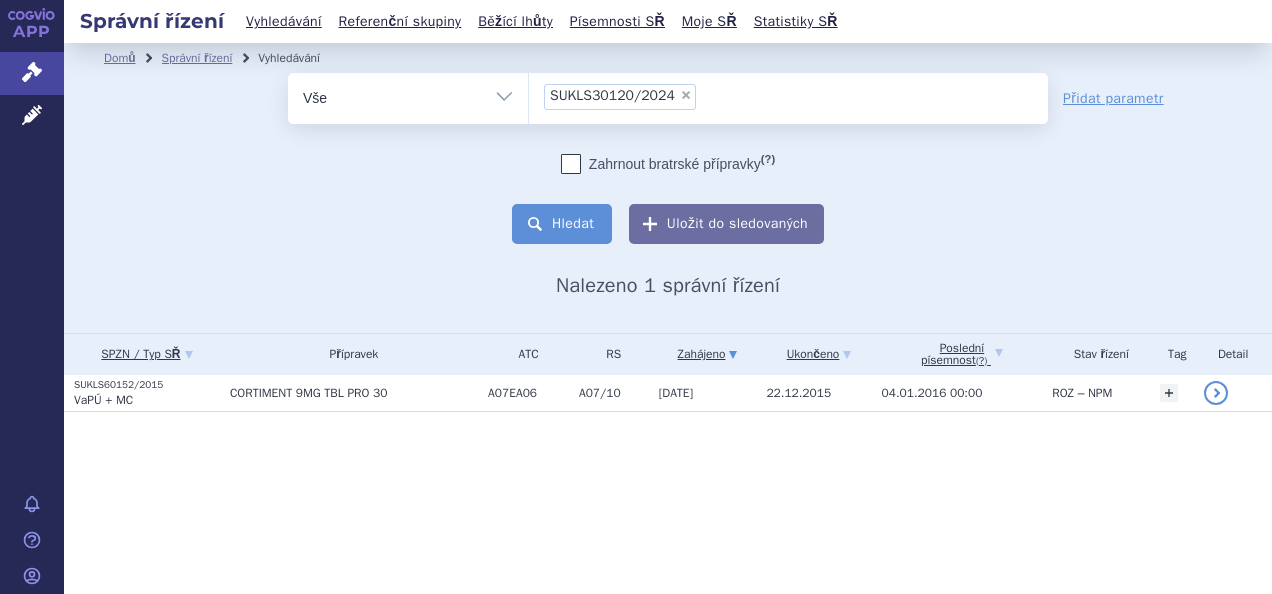 click on "Hledat" at bounding box center [562, 224] 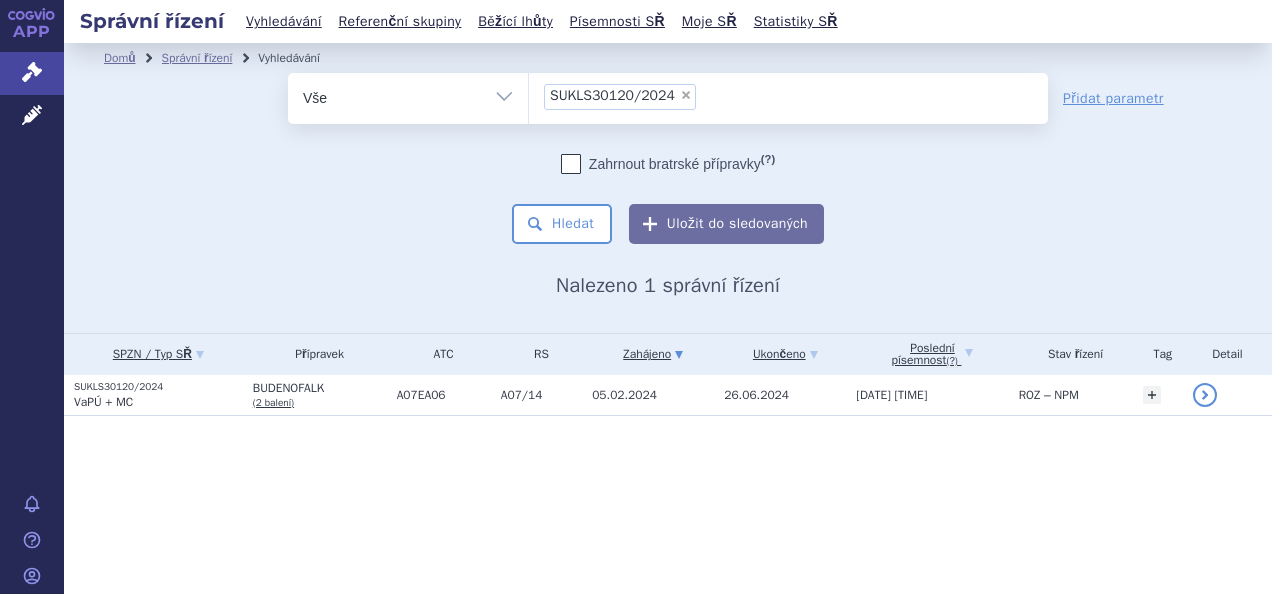 scroll, scrollTop: 0, scrollLeft: 0, axis: both 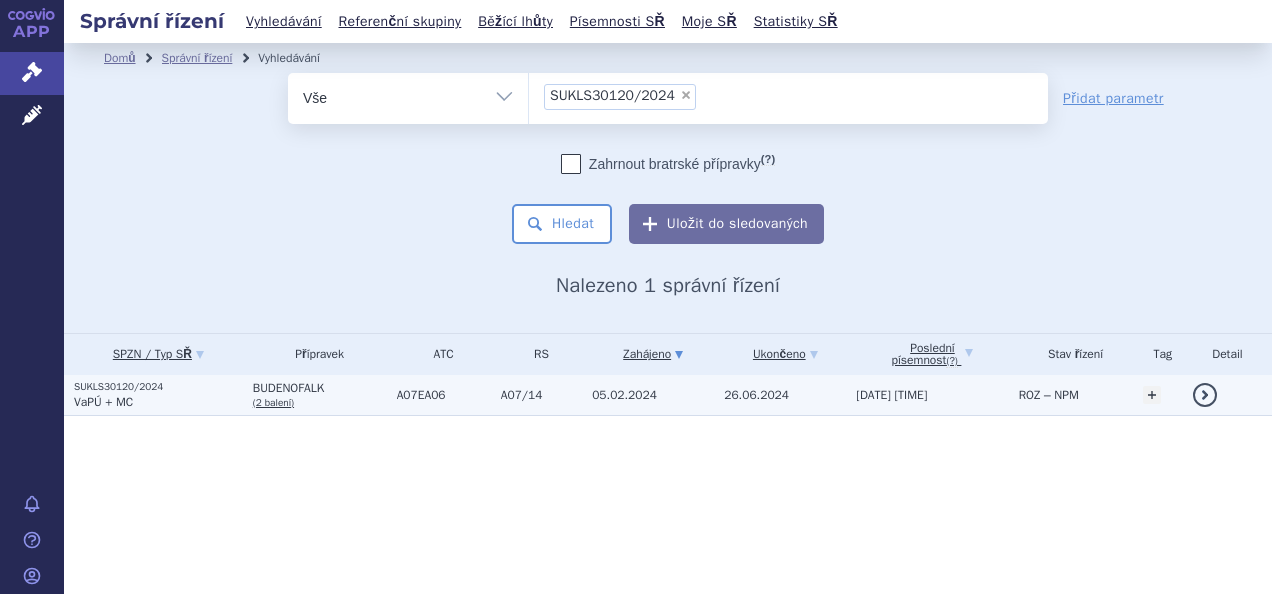 click on "SUKLS30120/2024" at bounding box center [158, 387] 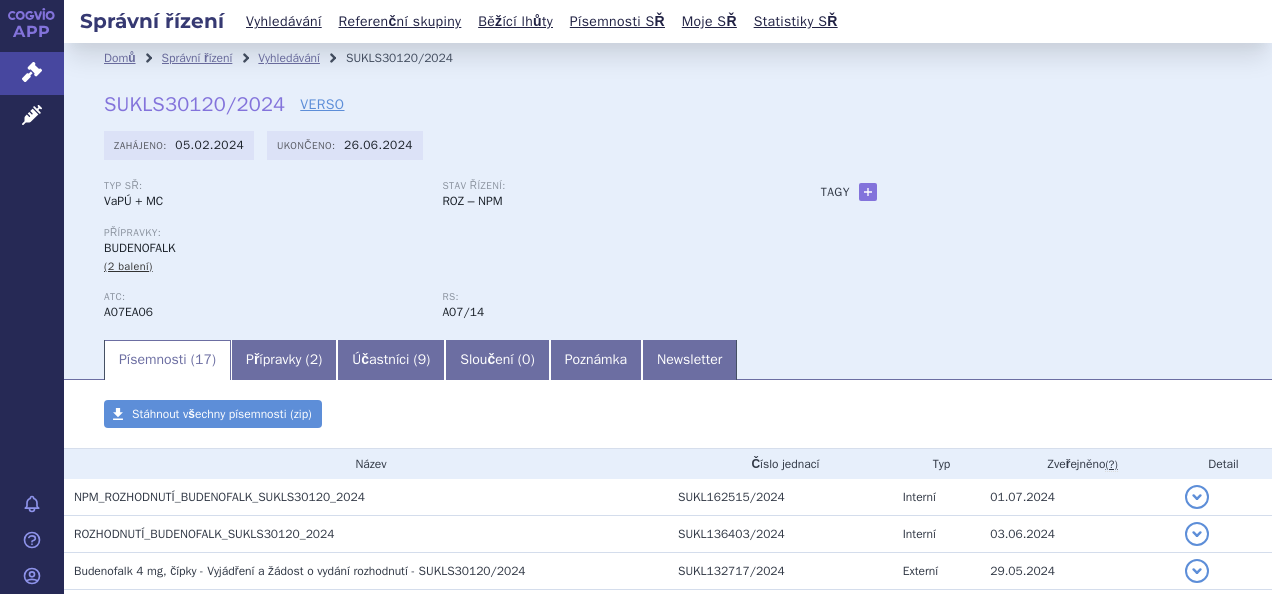 scroll, scrollTop: 0, scrollLeft: 0, axis: both 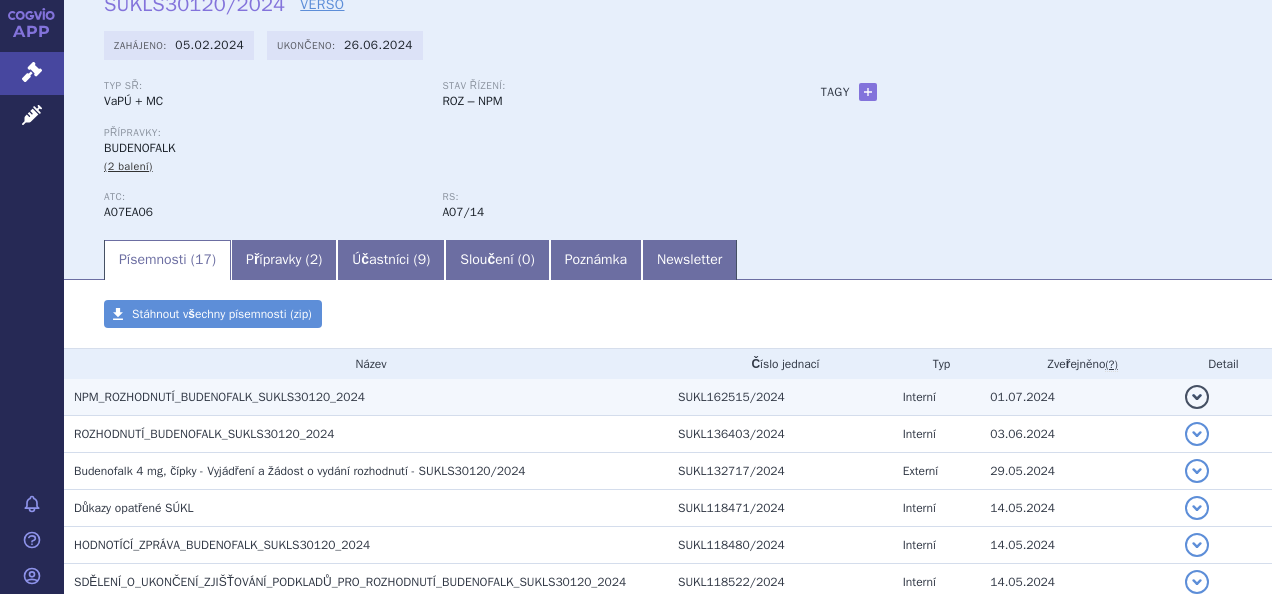 click on "NPM_ROZHODNUTÍ_BUDENOFALK_SUKLS30120_2024" at bounding box center (219, 397) 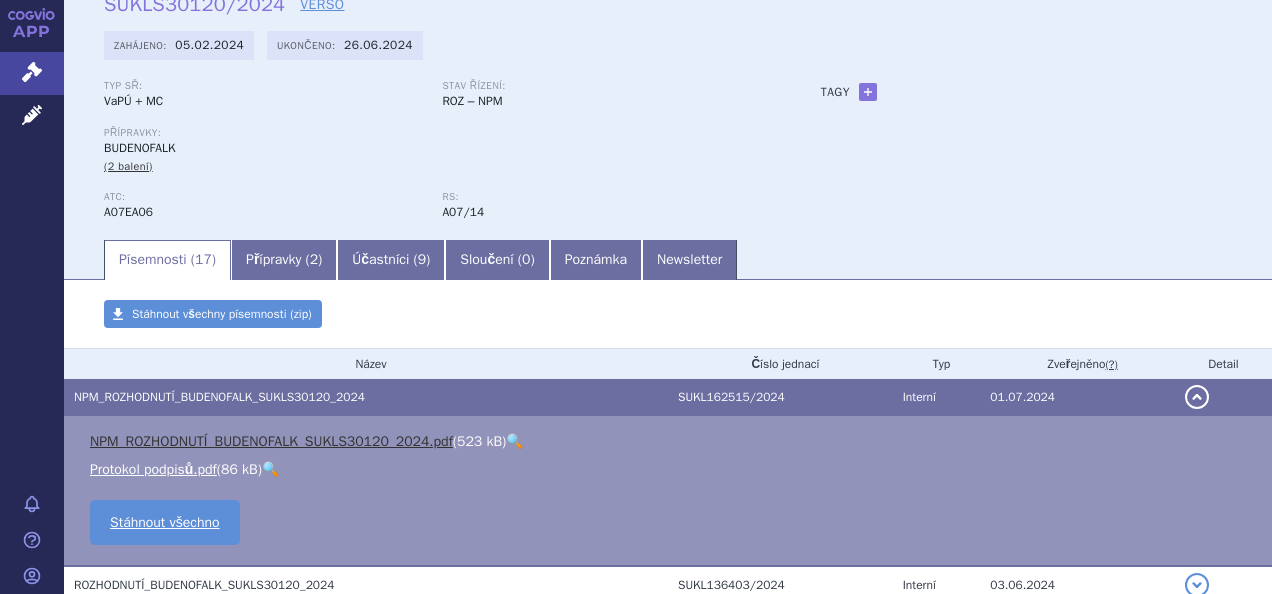 click on "NPM_ROZHODNUTÍ_BUDENOFALK_SUKLS30120_2024.pdf" at bounding box center (271, 441) 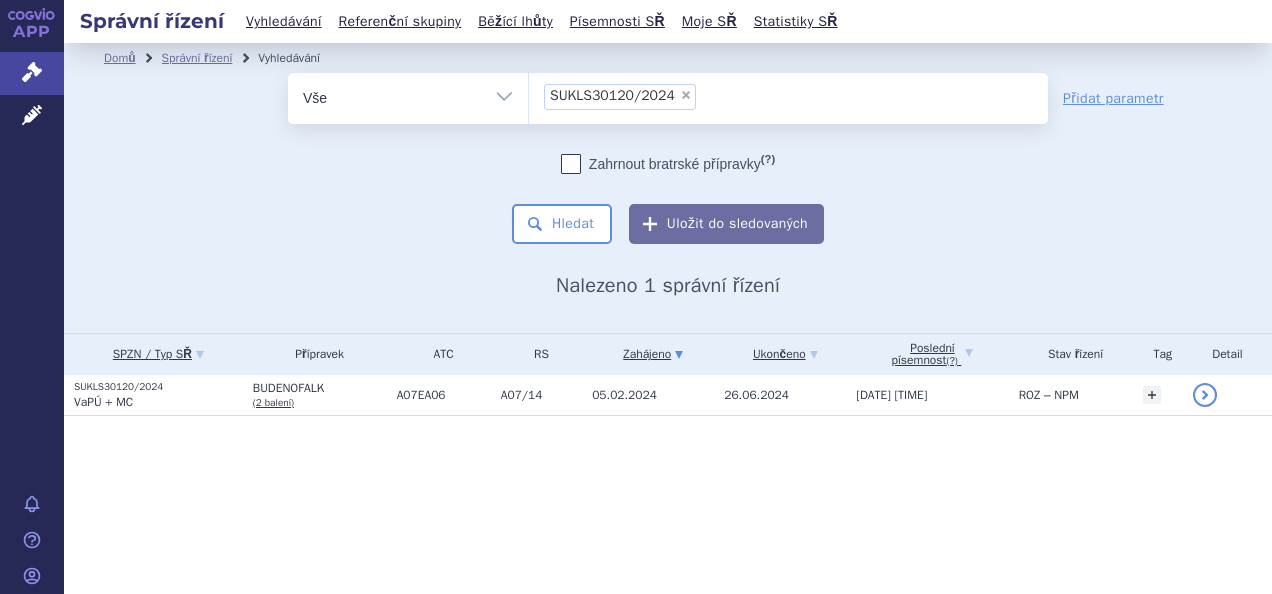 scroll, scrollTop: 0, scrollLeft: 0, axis: both 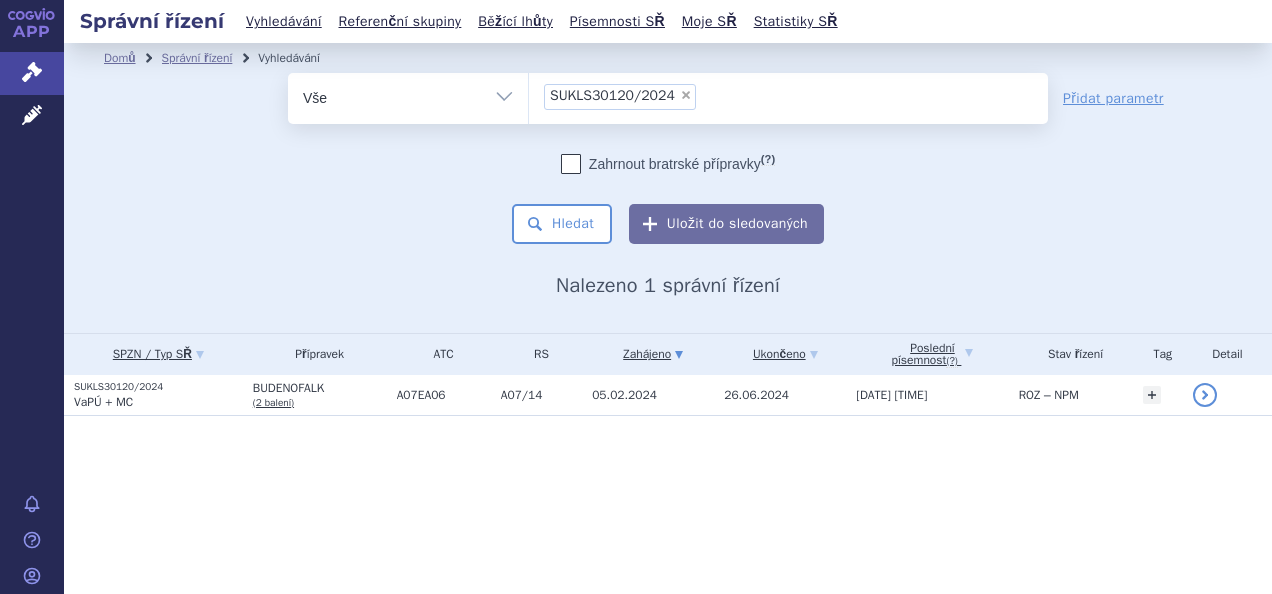 click on "×" at bounding box center [686, 95] 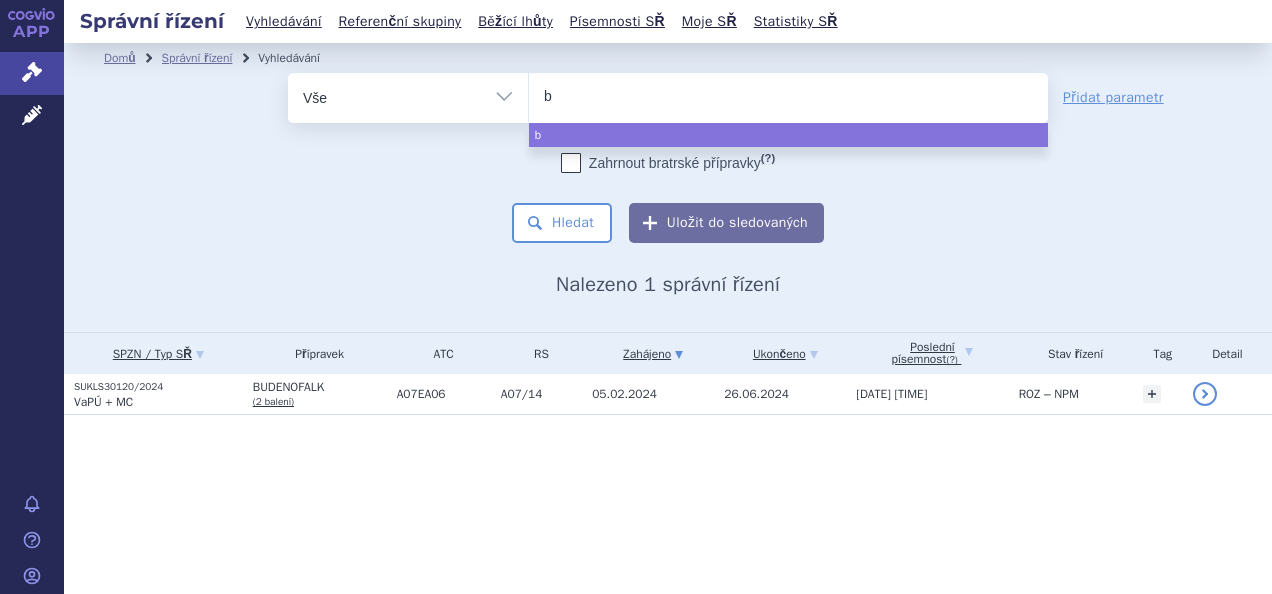 type on "bu" 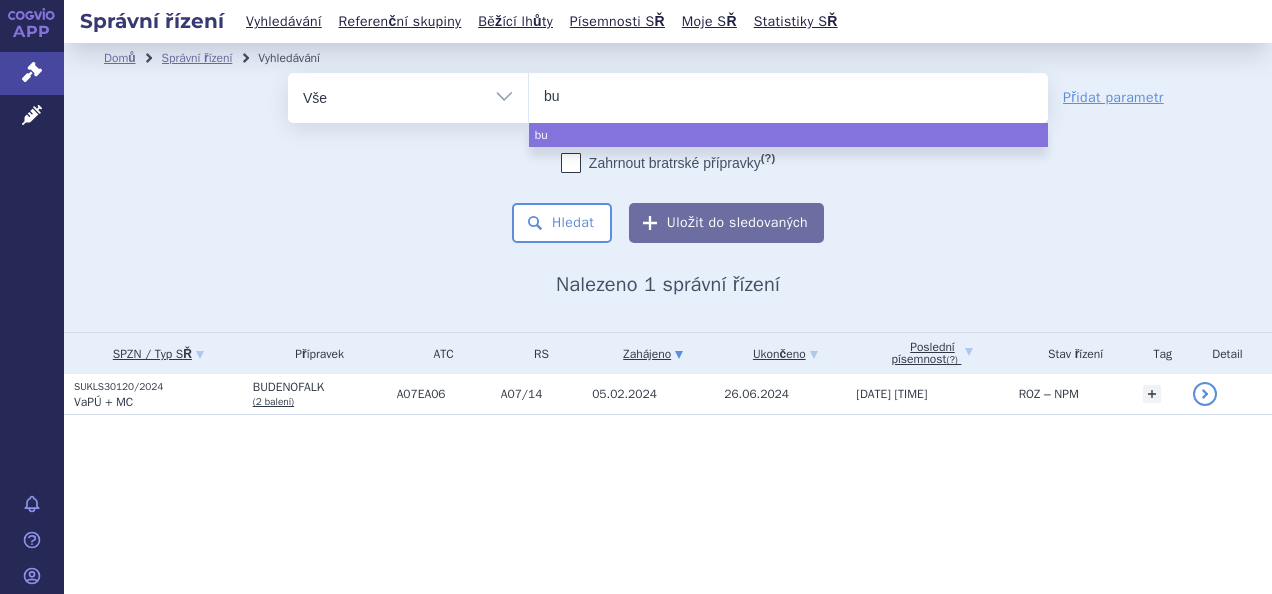 type on "bud" 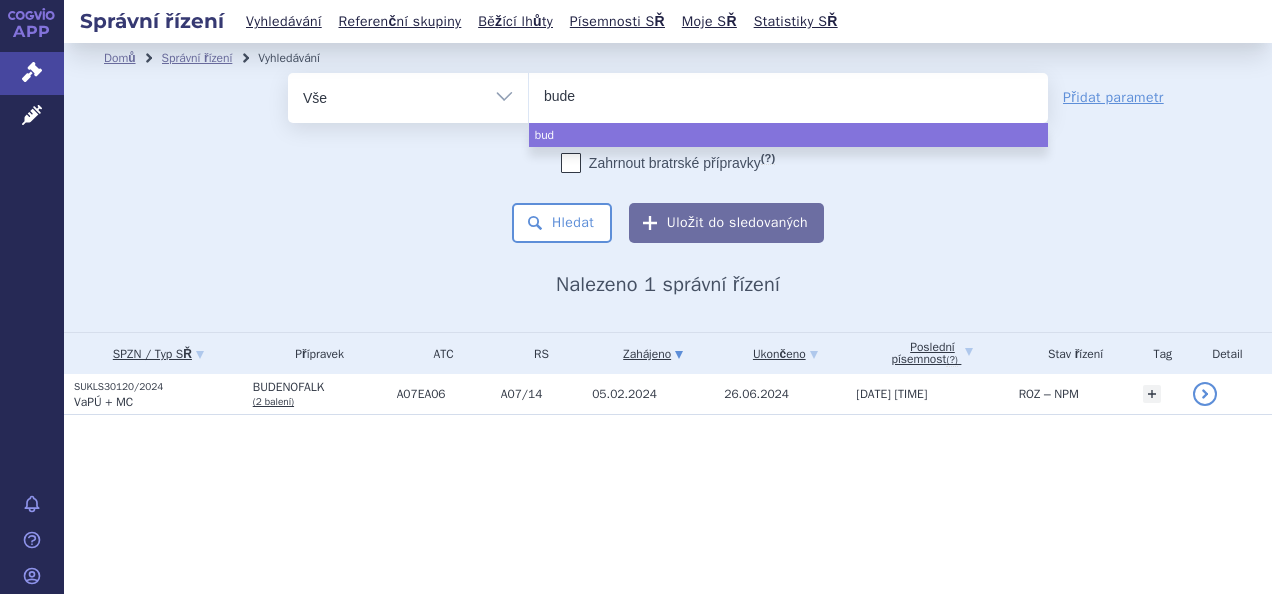 type on "budes" 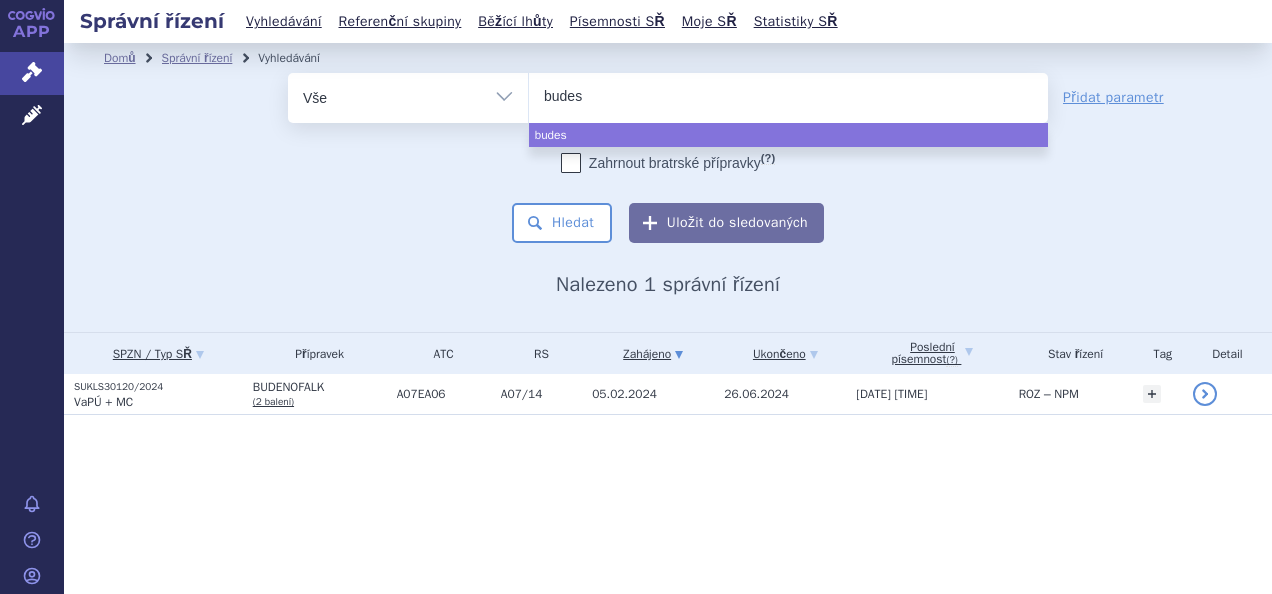 type on "budeso" 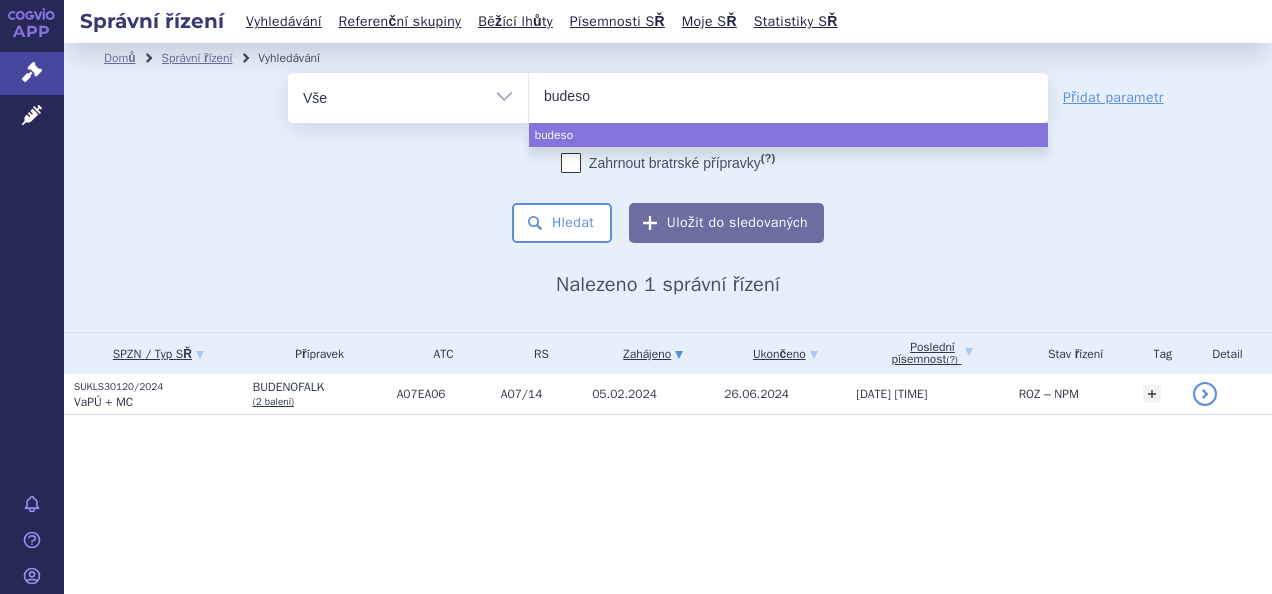 type on "budeson" 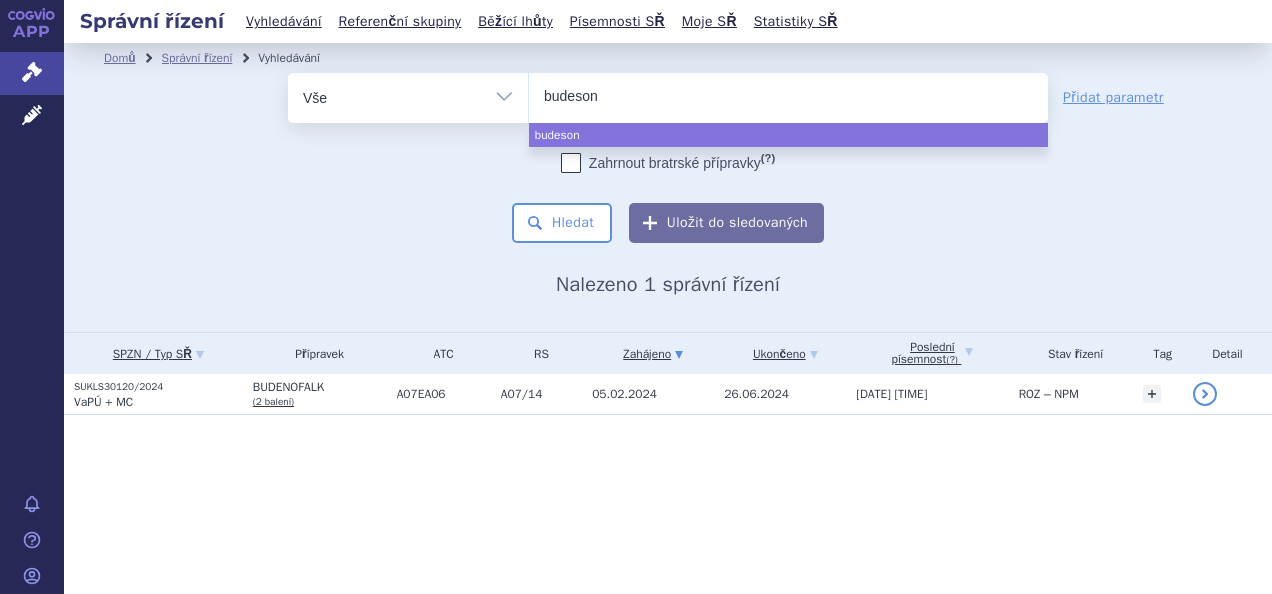 type on "budesoni" 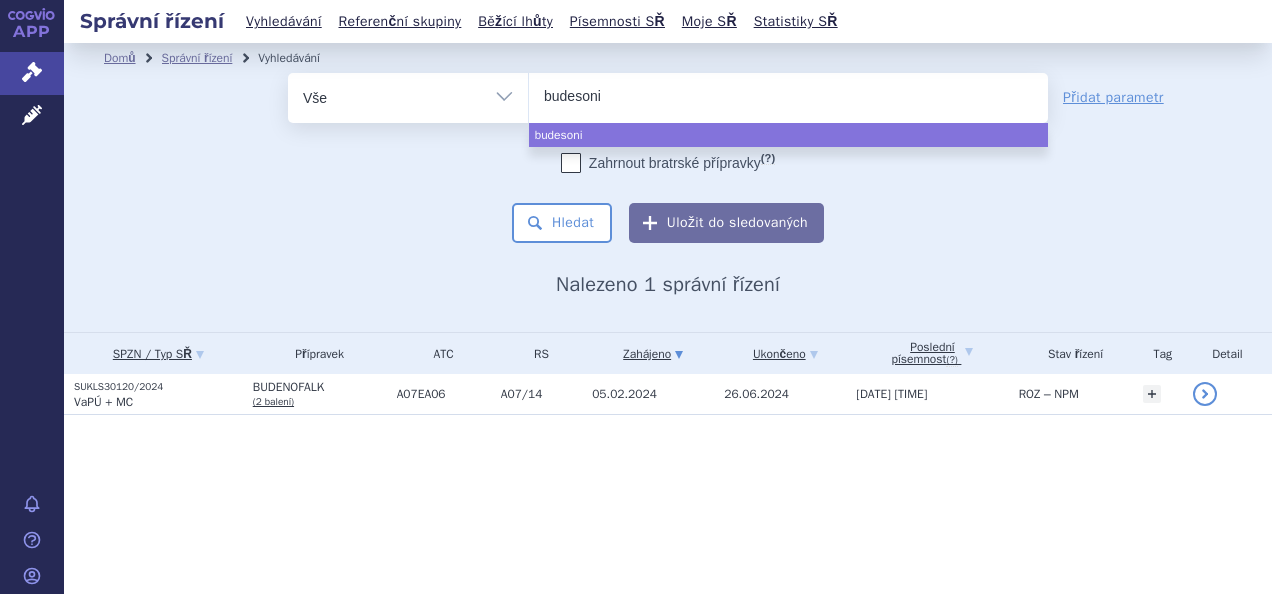 type on "budesonid" 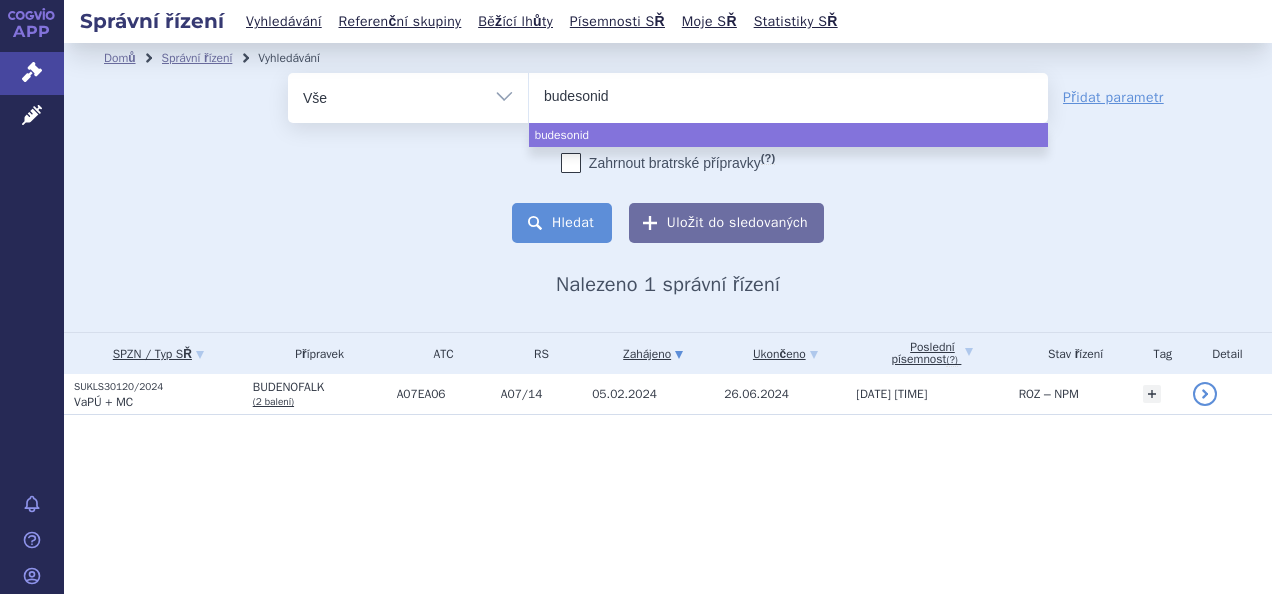 select on "budesonid" 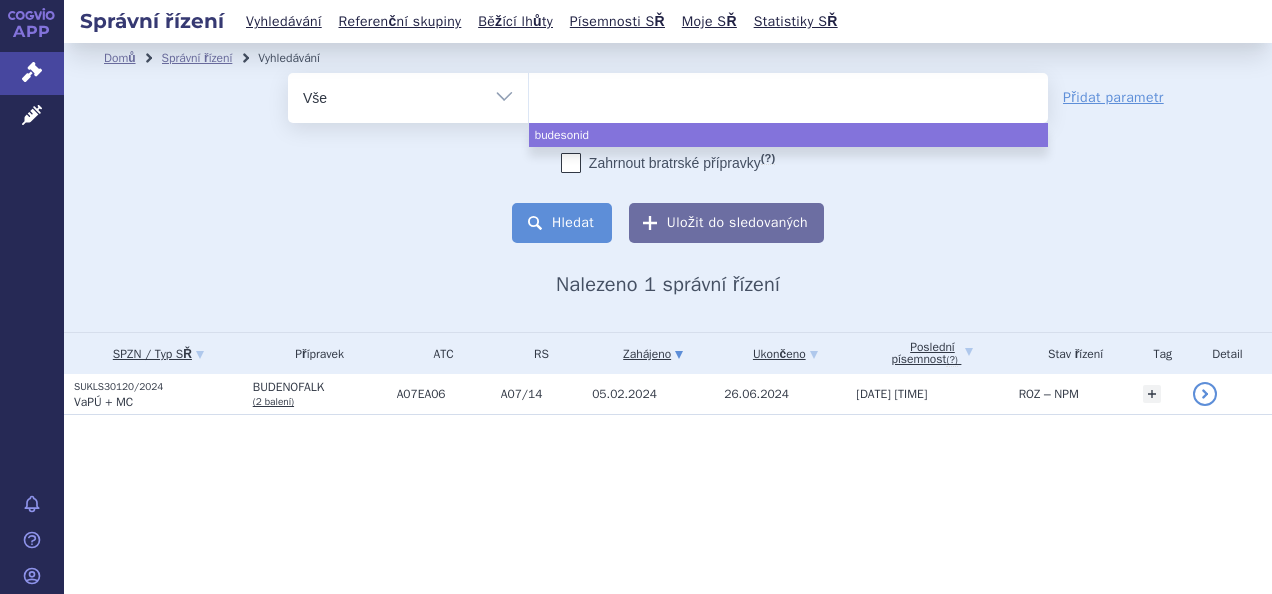 click on "Hledat" at bounding box center [562, 223] 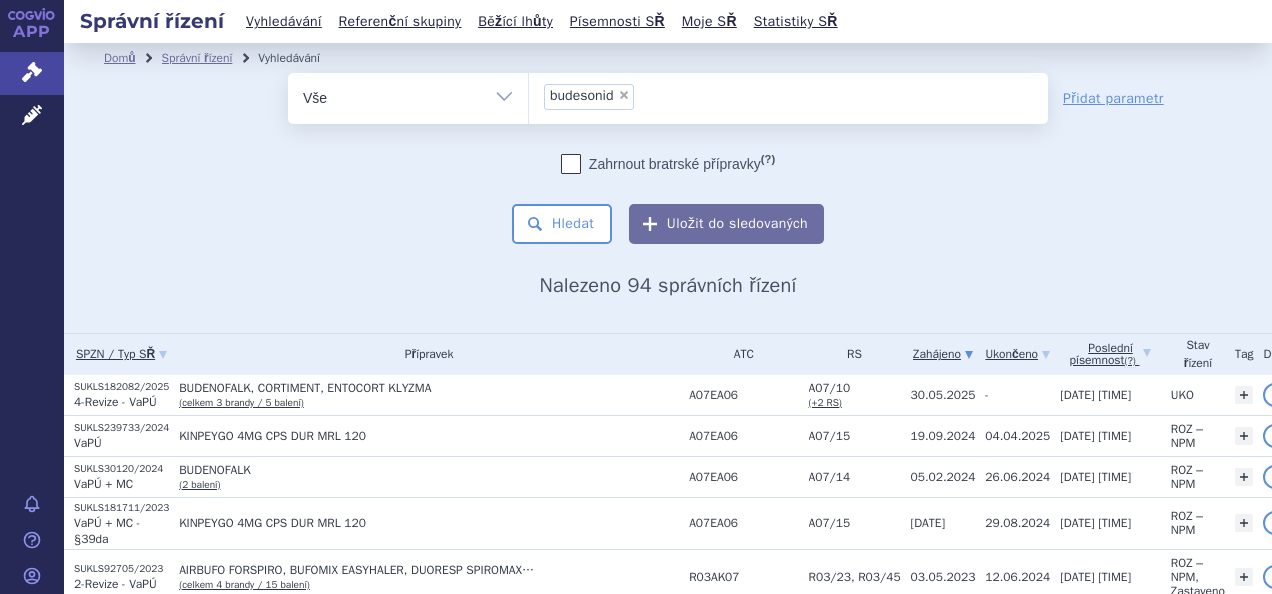 scroll, scrollTop: 0, scrollLeft: 0, axis: both 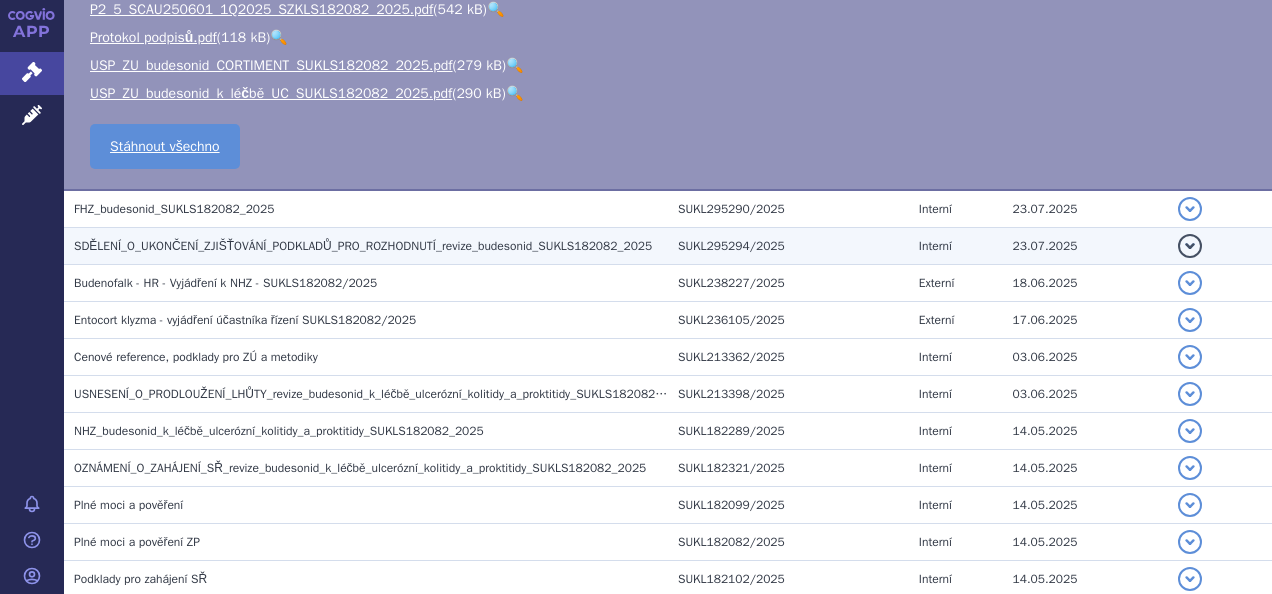 click on "SDĚLENÍ_O_UKONČENÍ_ZJIŠŤOVÁNÍ_PODKLADŮ_PRO_ROZHODNUTÍ_revize_budesonid_SUKLS182082_2025" at bounding box center [363, 246] 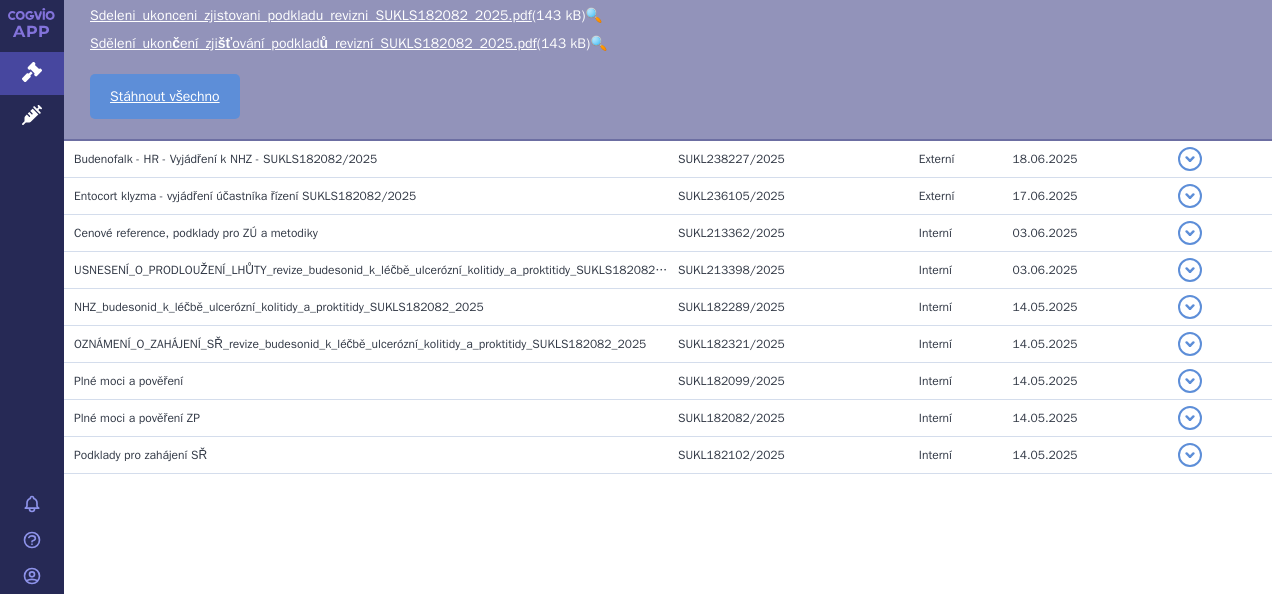 scroll, scrollTop: 325, scrollLeft: 0, axis: vertical 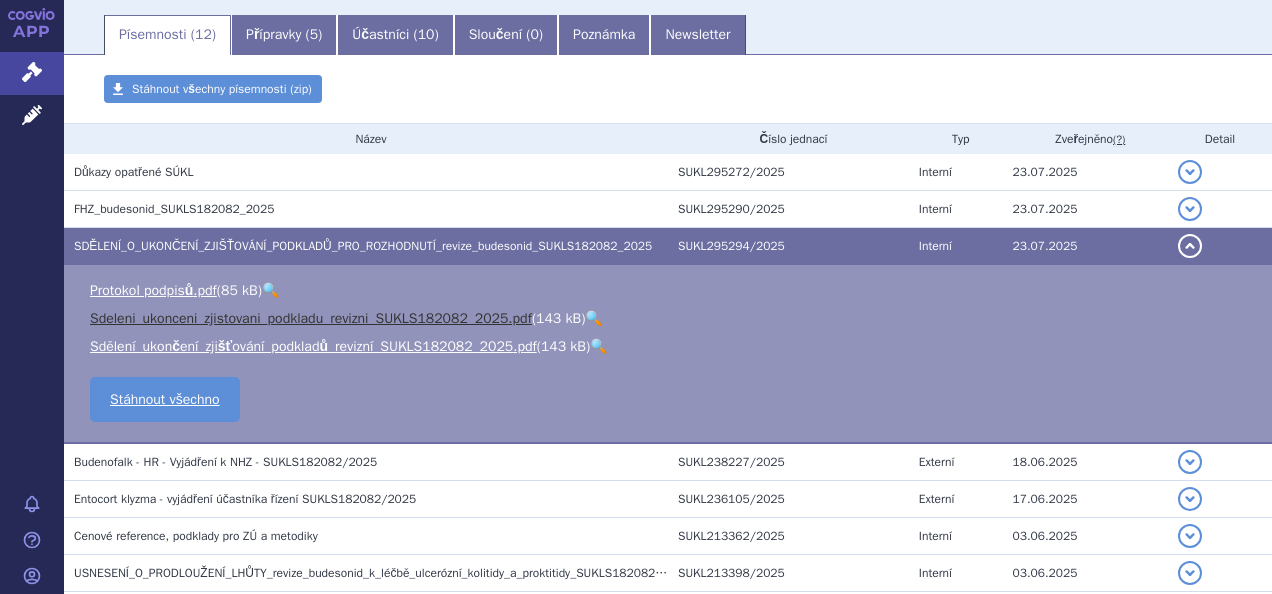 click on "Sdeleni_ukonceni_zjistovani_podkladu_revizni_SUKLS182082_2025.pdf" at bounding box center [311, 318] 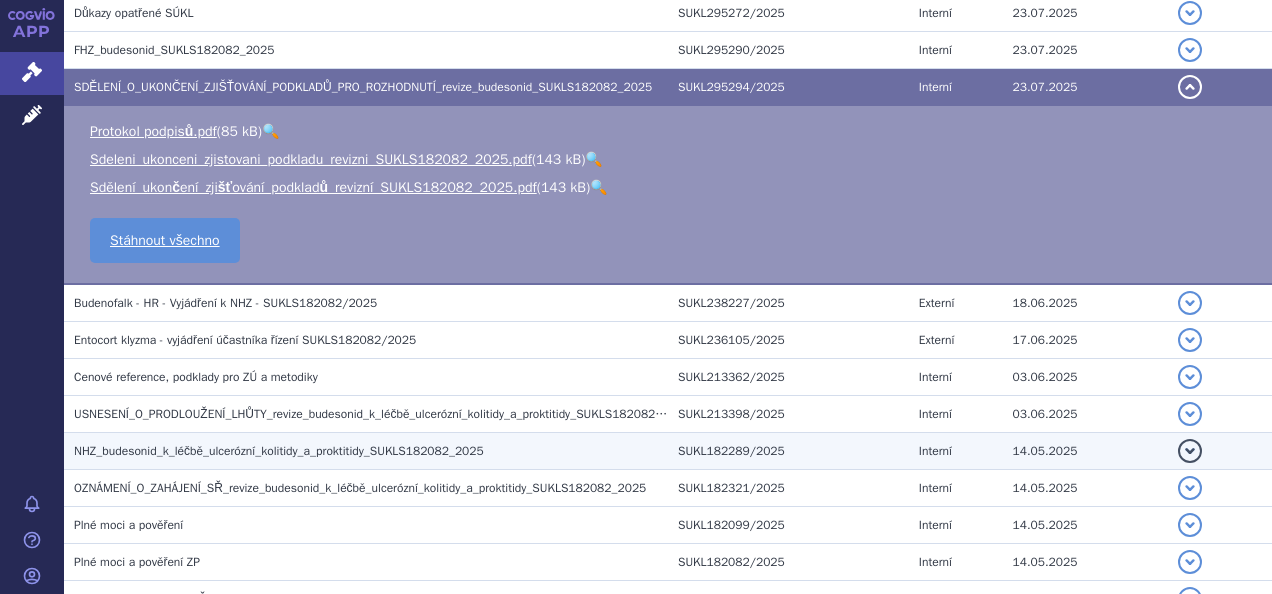 scroll, scrollTop: 525, scrollLeft: 0, axis: vertical 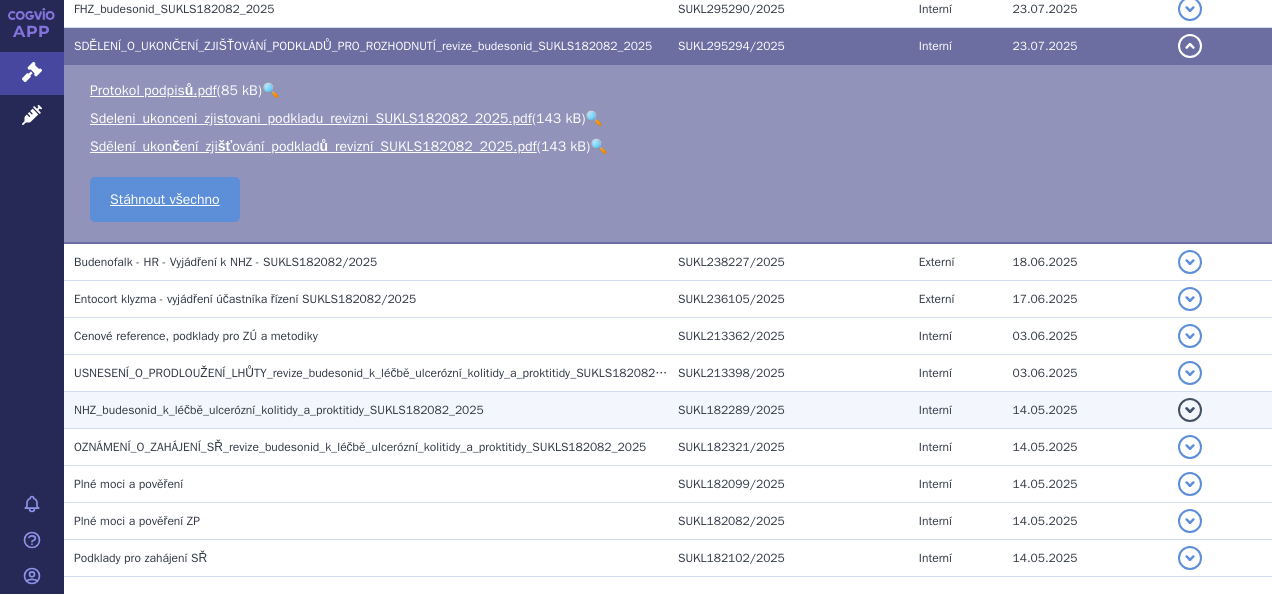 click on "NHZ_budesonid_k_léčbě_ulcerózní_kolitidy_a_proktitidy_SUKLS182082_2025" at bounding box center [279, 410] 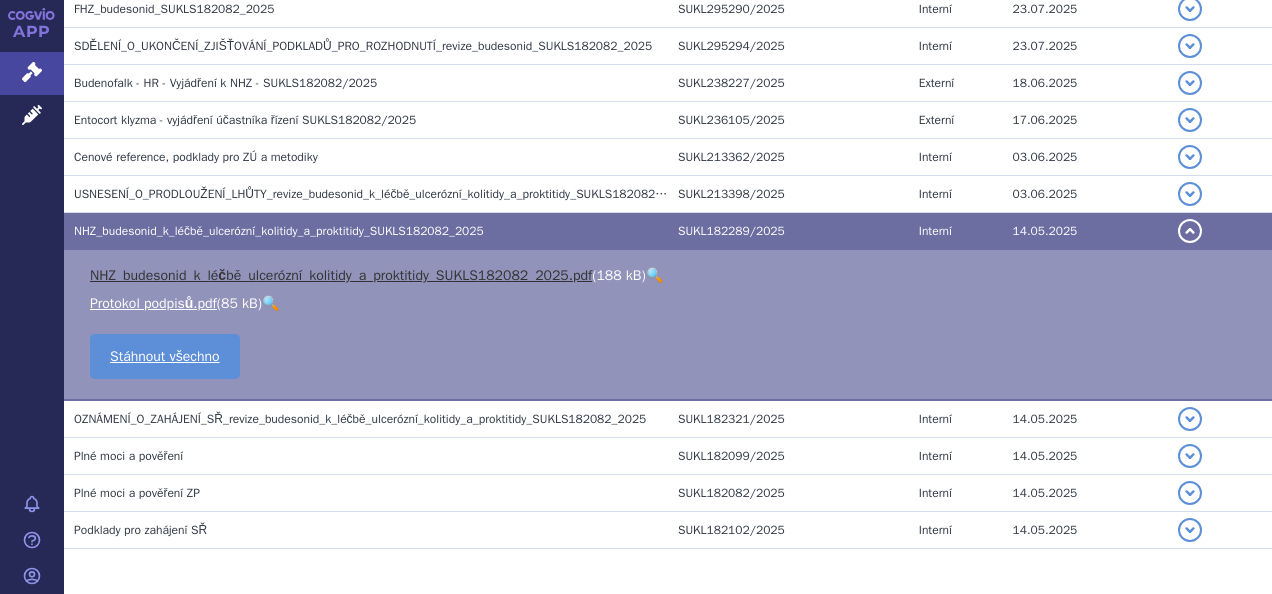 click on "NHZ_budesonid_k_léčbě_ulcerózní_kolitidy_a_proktitidy_SUKLS182082_2025.pdf" at bounding box center (341, 275) 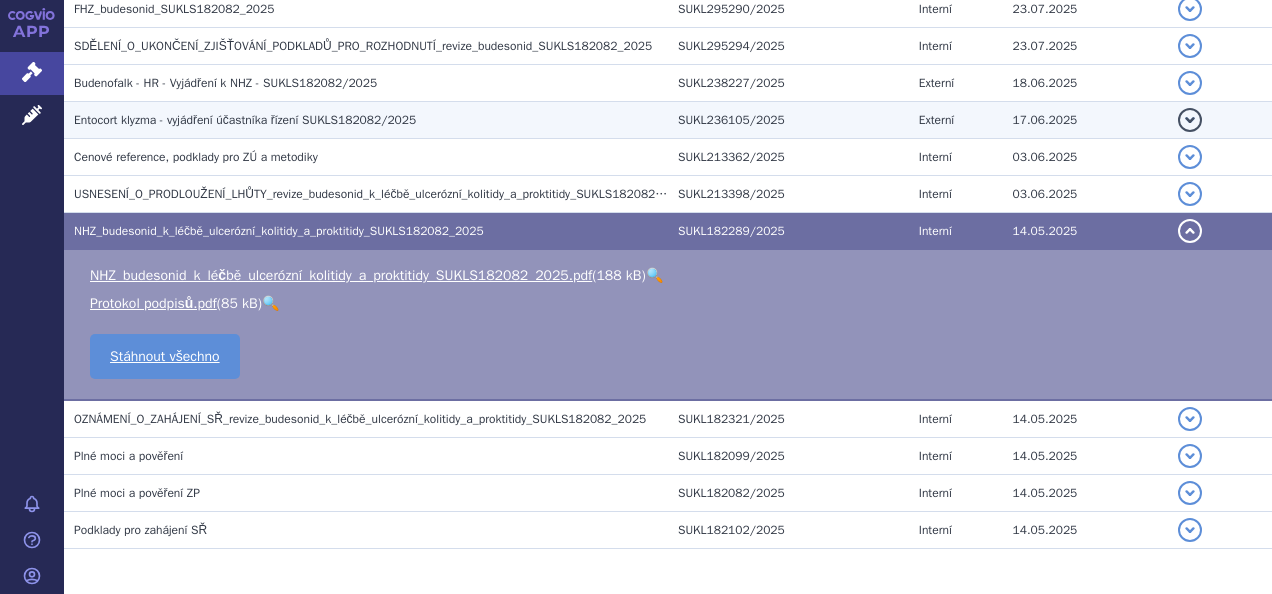 click on "Entocort klyzma - vyjádření účastníka řízení SUKLS182082/2025" at bounding box center (245, 120) 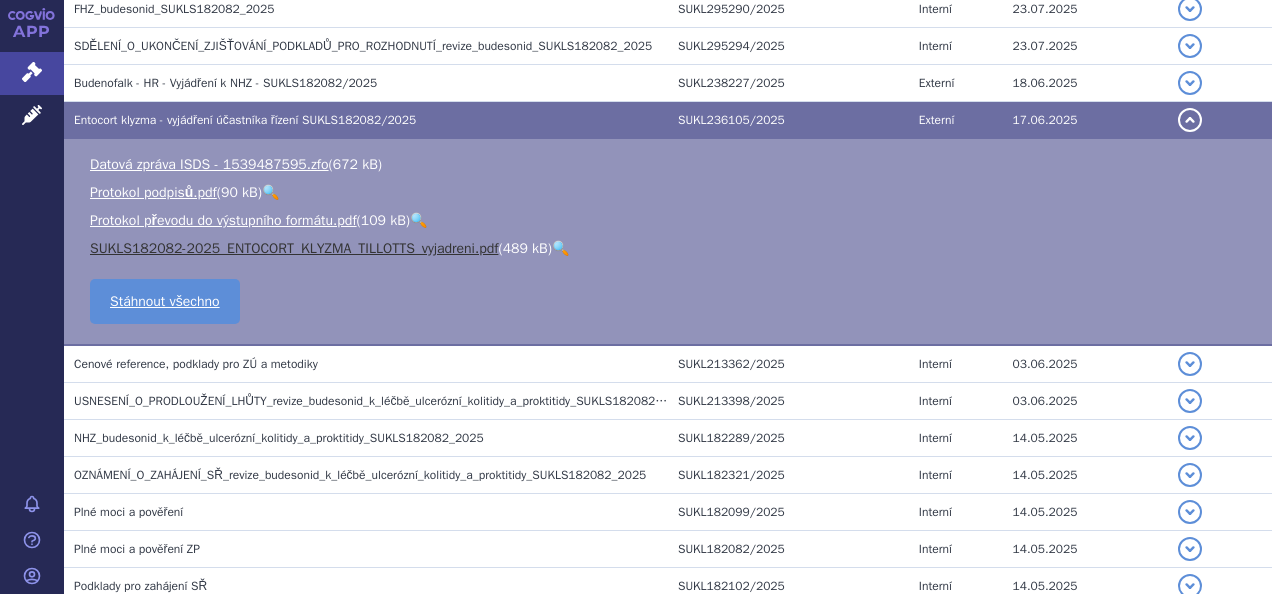 click on "SUKLS182082-2025_ENTOCORT_KLYZMA_TILLOTTS_vyjadreni.pdf" at bounding box center [294, 248] 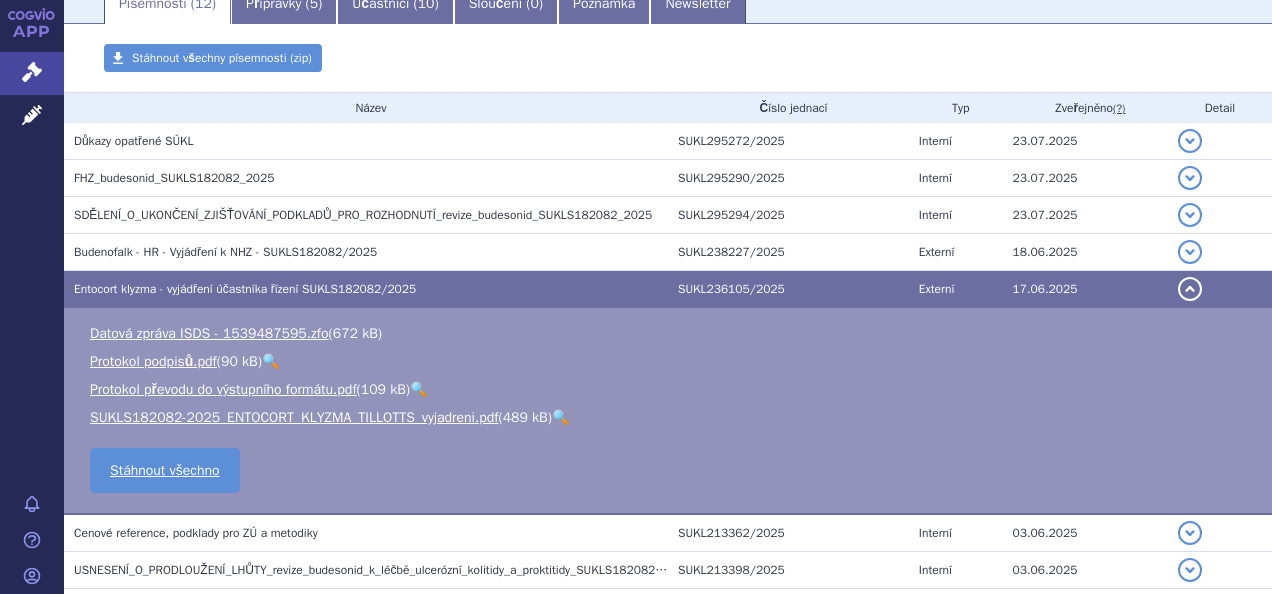 scroll, scrollTop: 325, scrollLeft: 0, axis: vertical 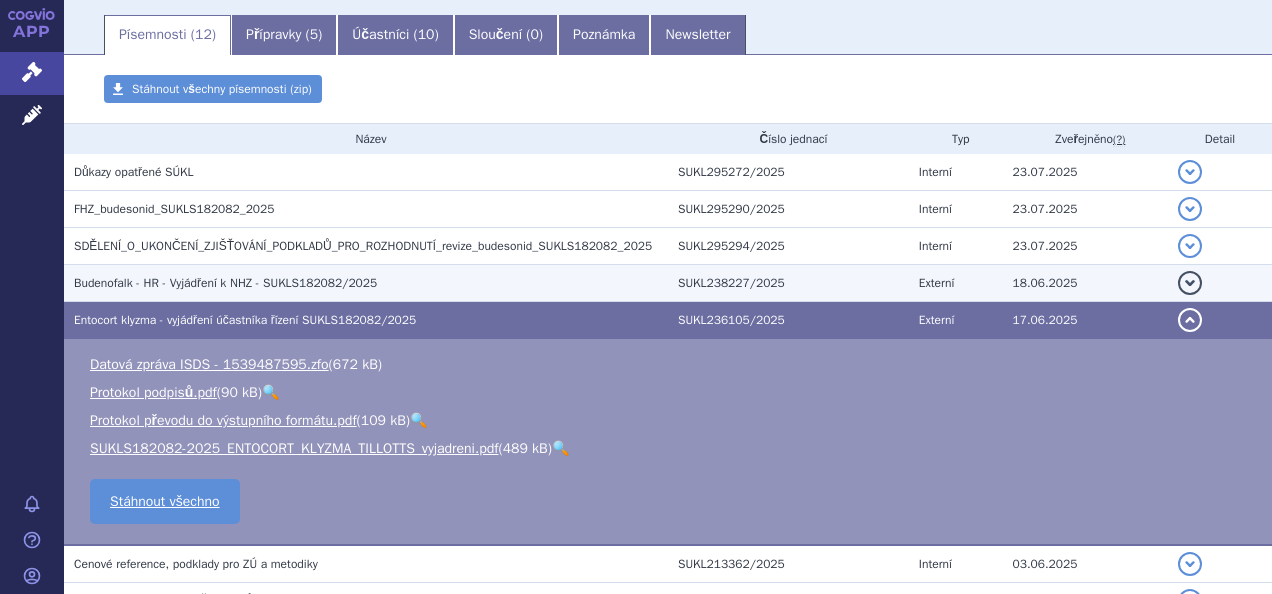 click on "Budenofalk - HR - Vyjádření k NHZ - SUKLS182082/2025" at bounding box center (225, 283) 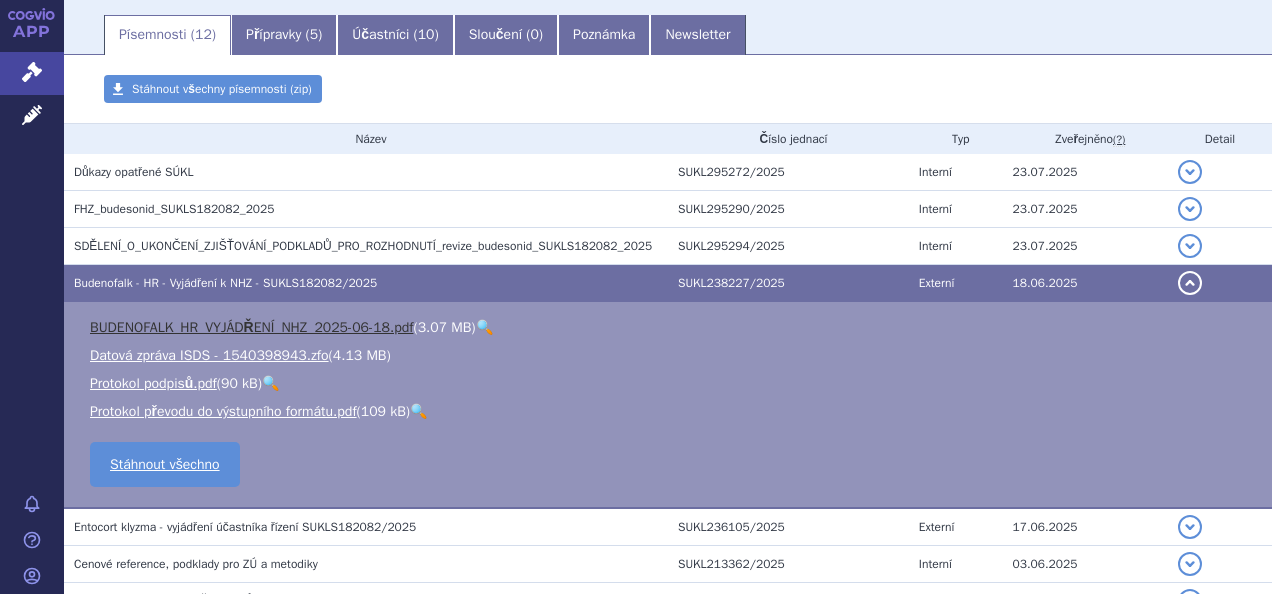 click on "BUDENOFALK_HR_VYJÁDŘENÍ_NHZ_2025-06-18.pdf" at bounding box center [251, 327] 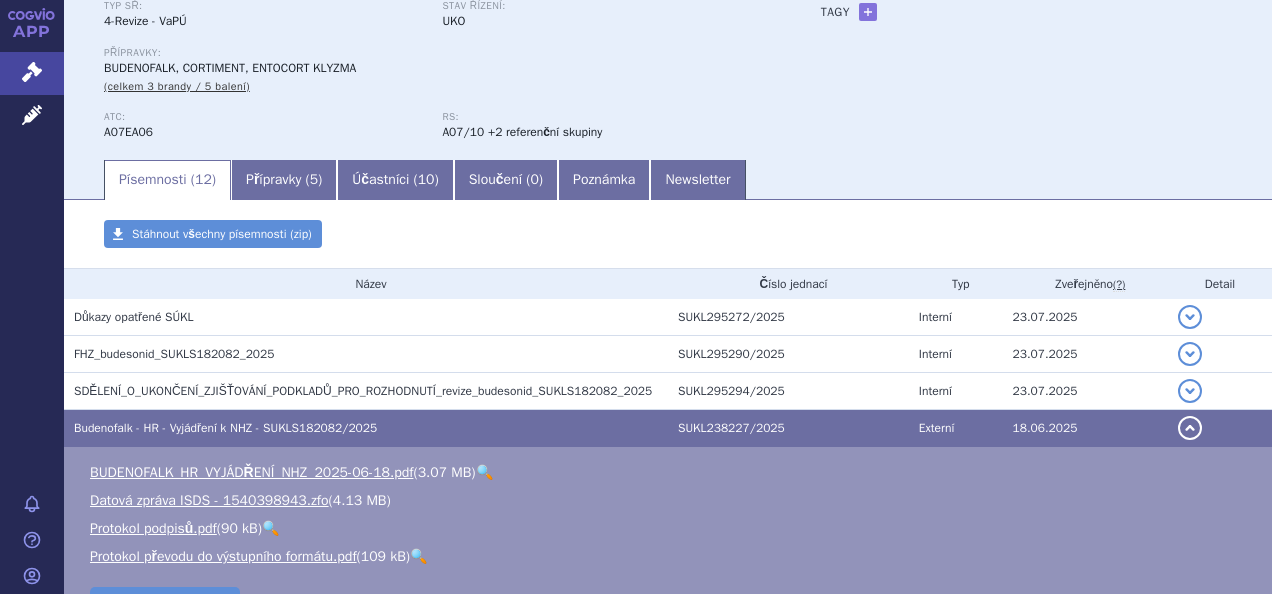 scroll, scrollTop: 225, scrollLeft: 0, axis: vertical 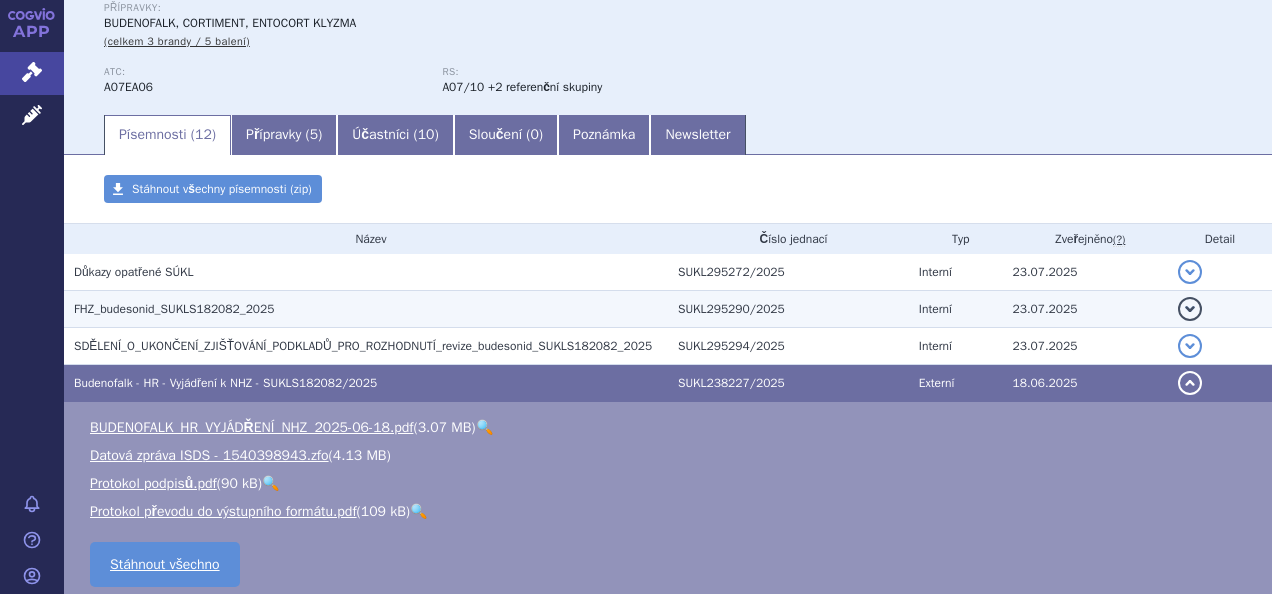 click on "FHZ_budesonid_SUKLS182082_2025" at bounding box center [174, 309] 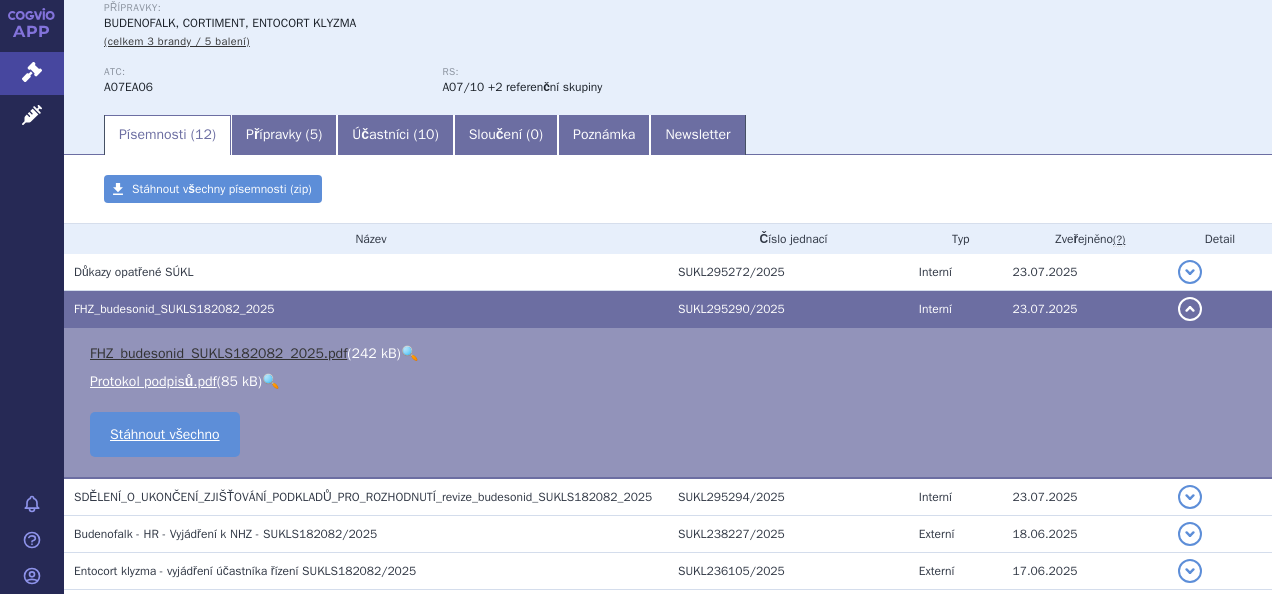 click on "FHZ_budesonid_SUKLS182082_2025.pdf" at bounding box center [218, 353] 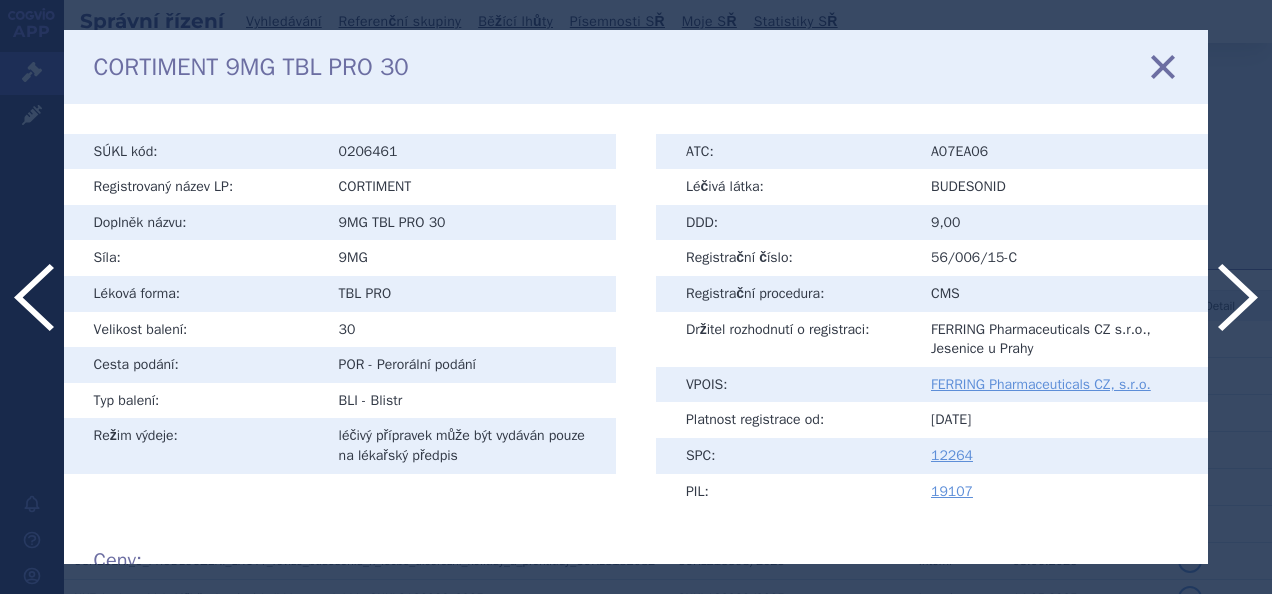 scroll, scrollTop: 0, scrollLeft: 0, axis: both 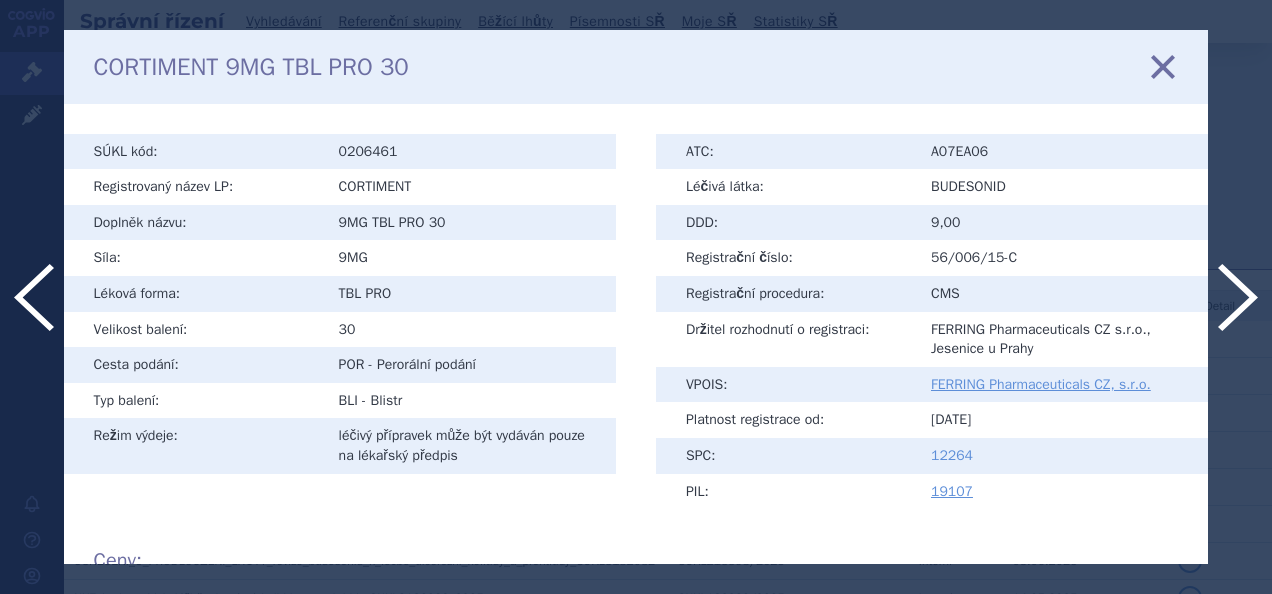 click on "12264" at bounding box center [952, 455] 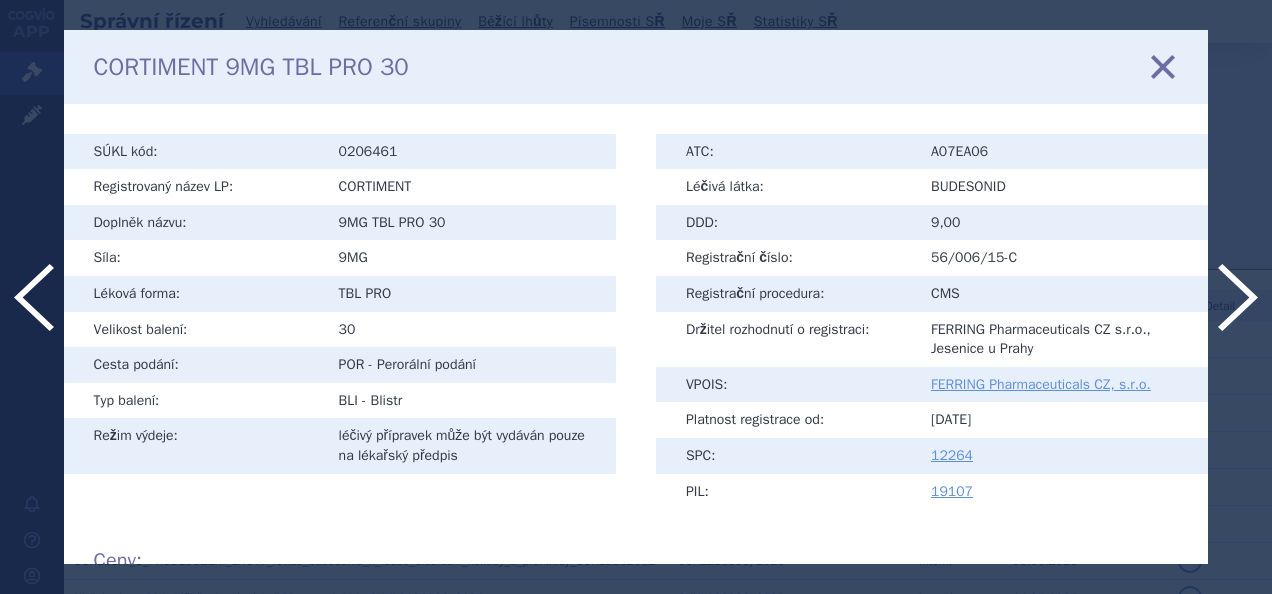 click at bounding box center (1238, 297) 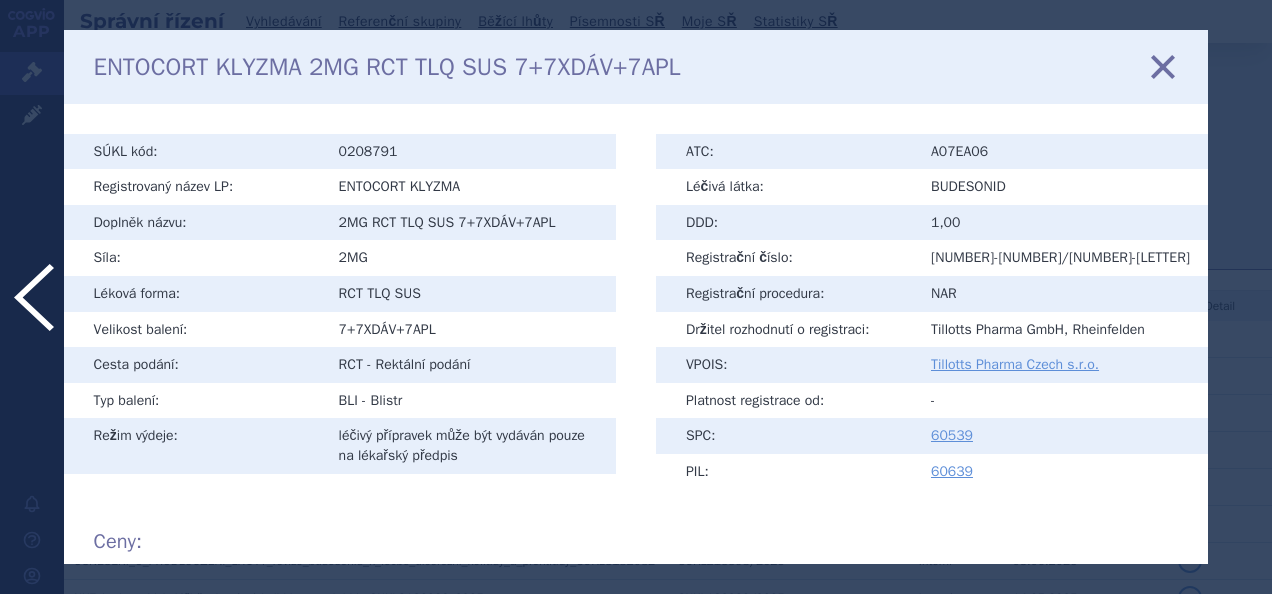 scroll, scrollTop: 0, scrollLeft: 0, axis: both 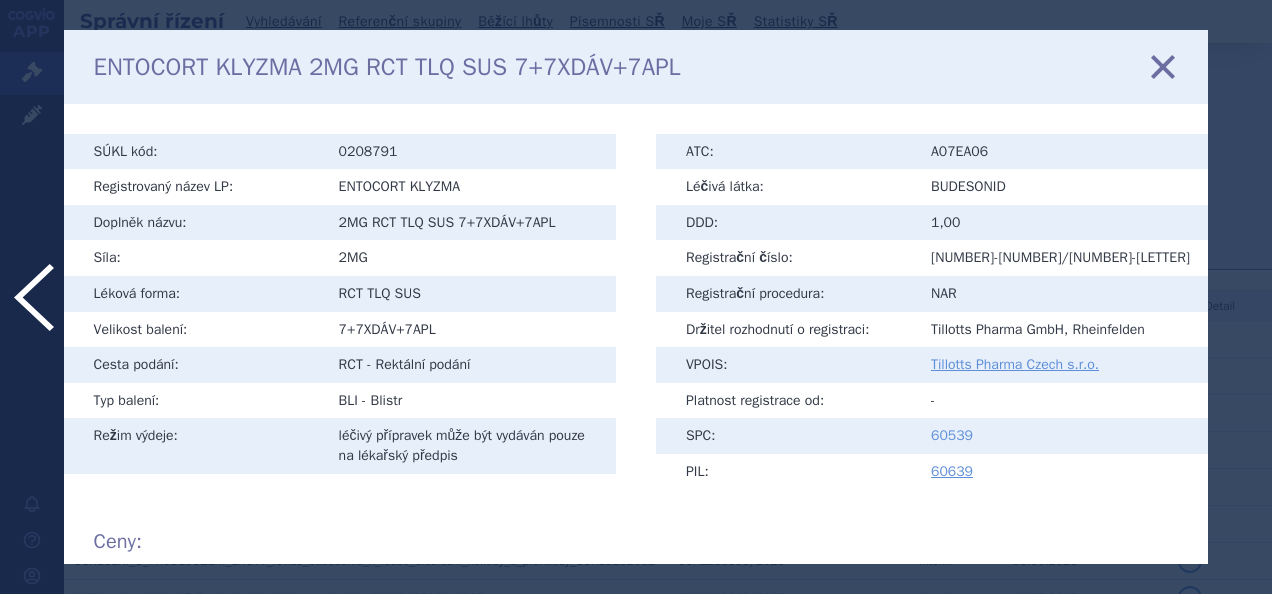 click on "60539" at bounding box center (952, 435) 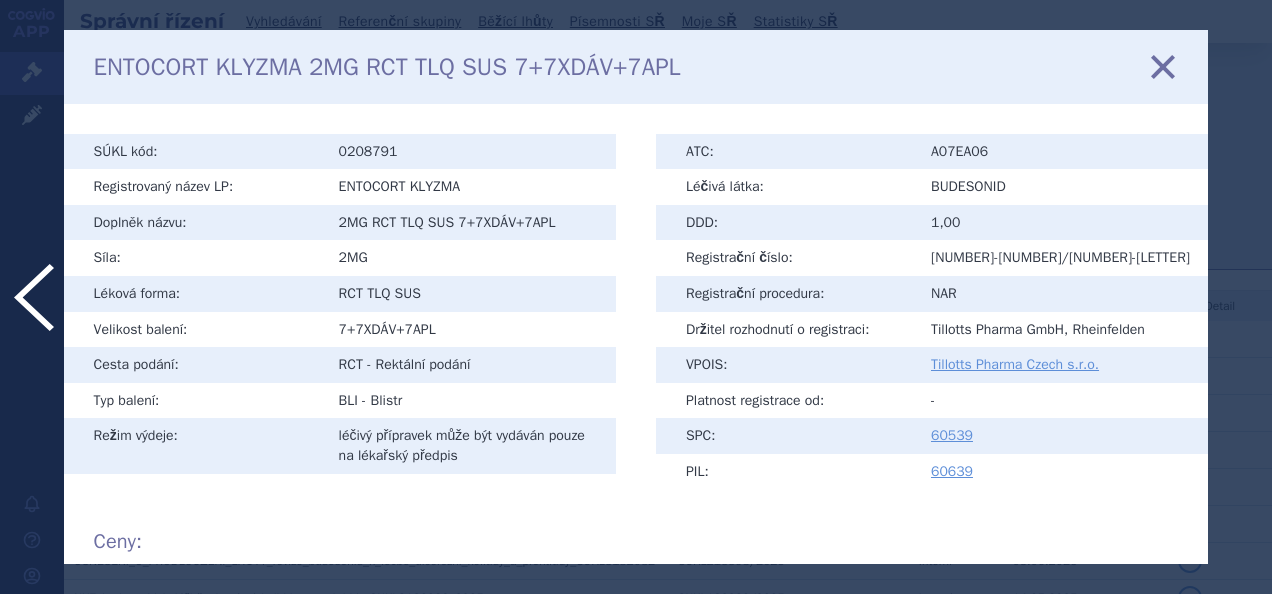click at bounding box center [34, 297] 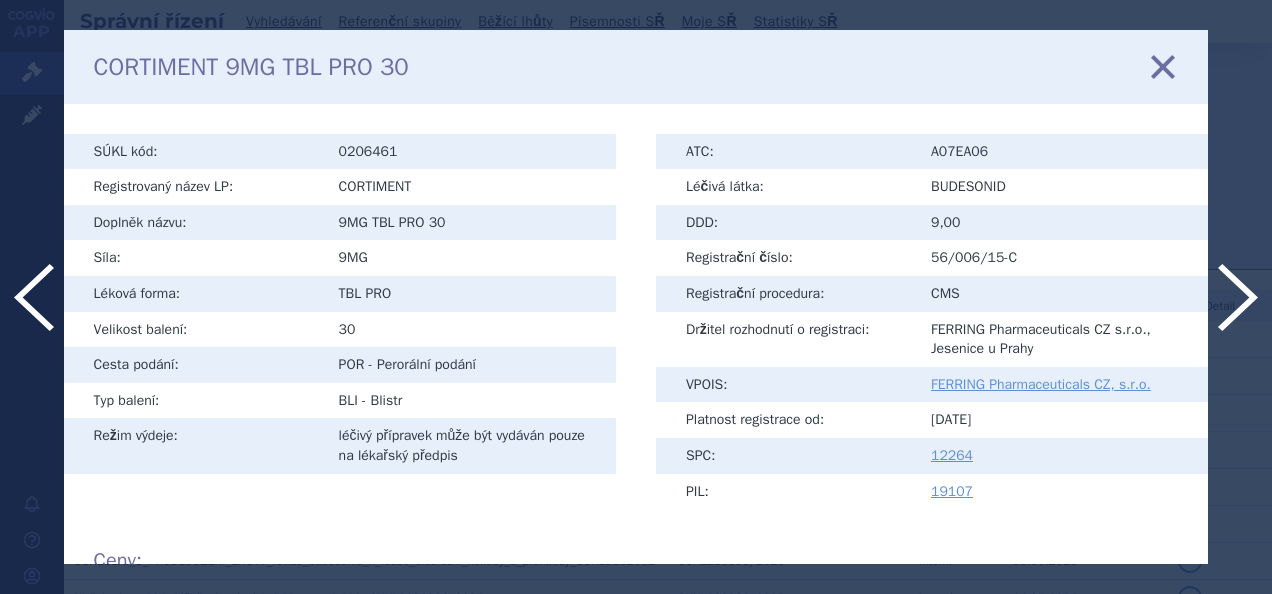 scroll, scrollTop: 0, scrollLeft: 0, axis: both 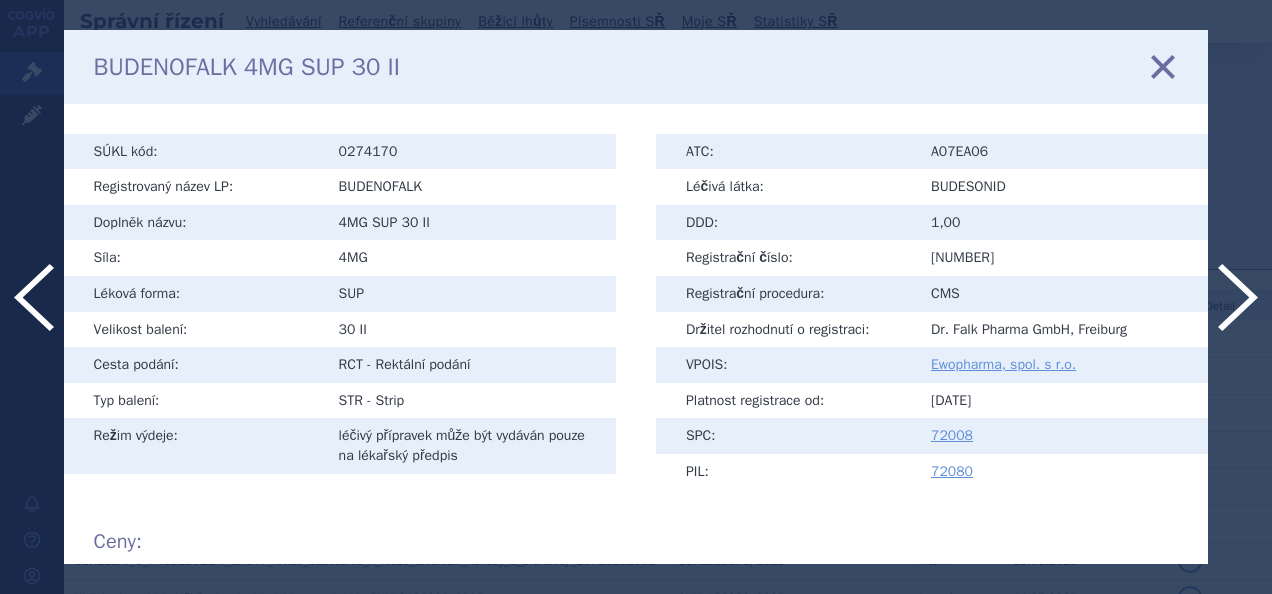 click at bounding box center (34, 297) 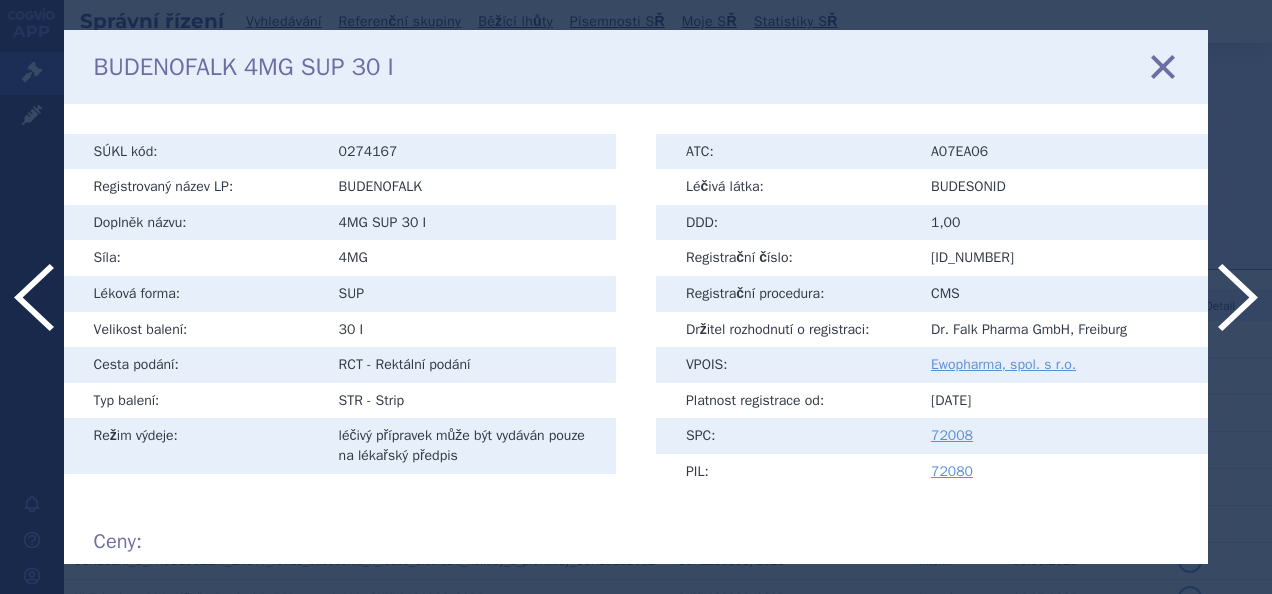 scroll, scrollTop: 0, scrollLeft: 0, axis: both 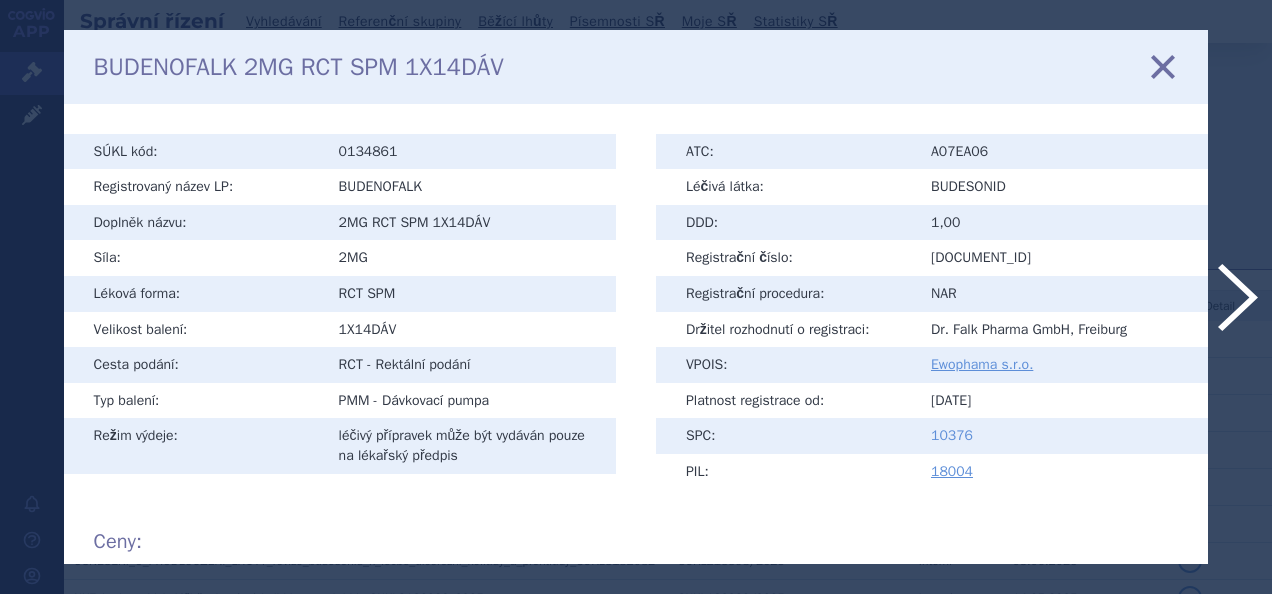 click on "10376" at bounding box center [952, 435] 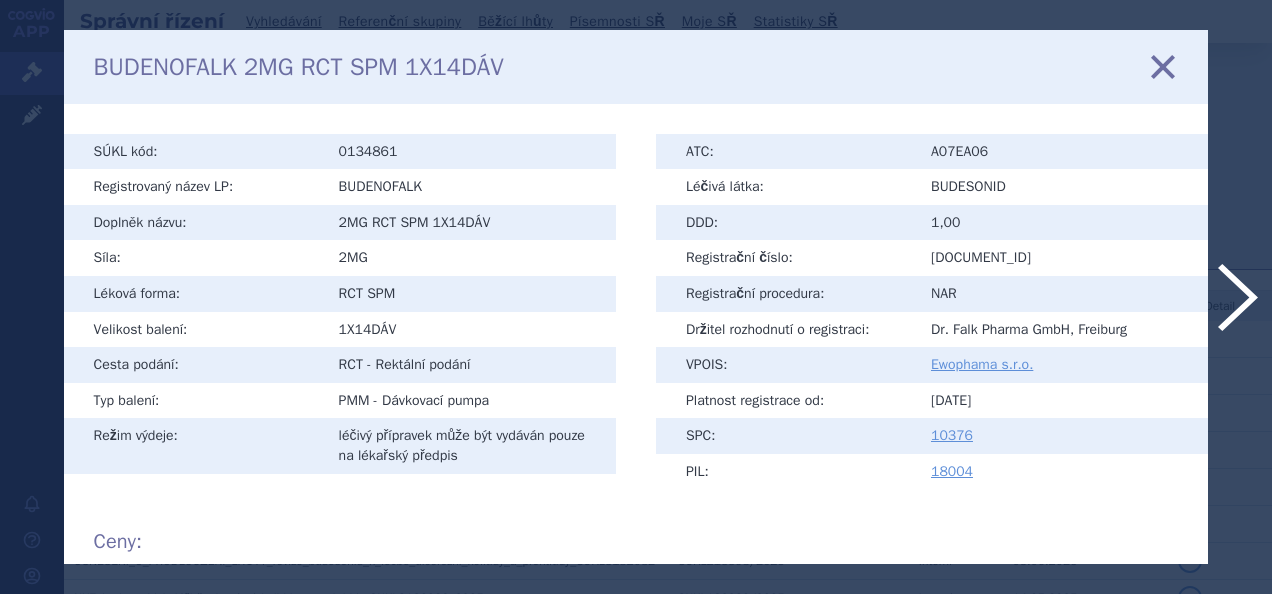 click at bounding box center [1238, 297] 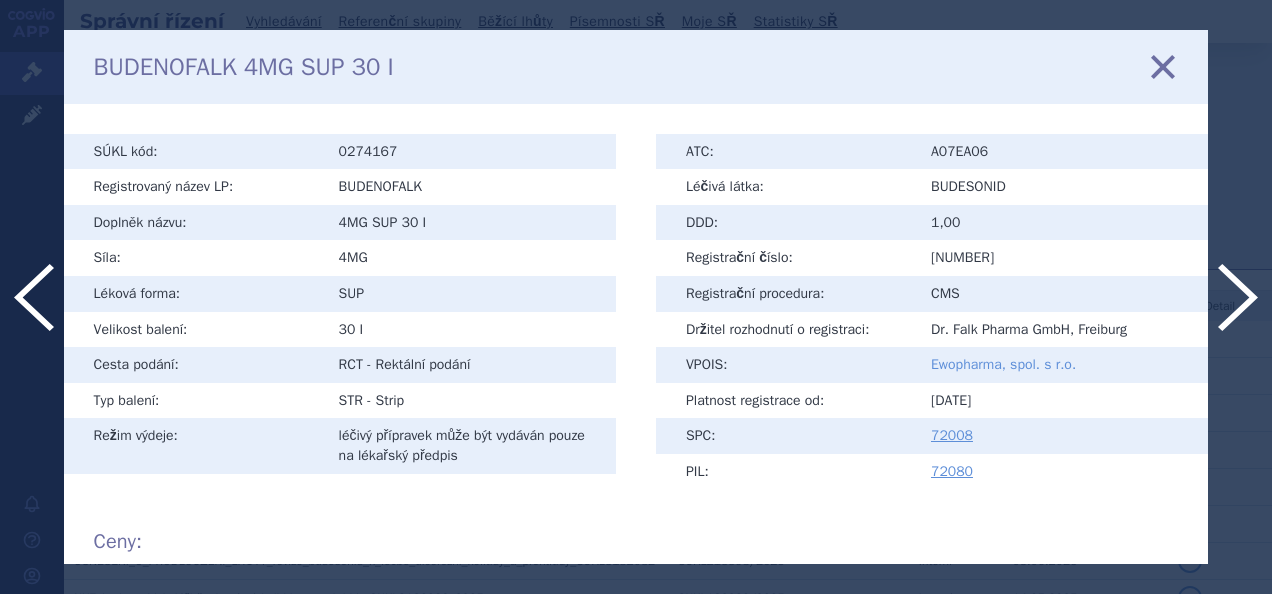 scroll, scrollTop: 0, scrollLeft: 0, axis: both 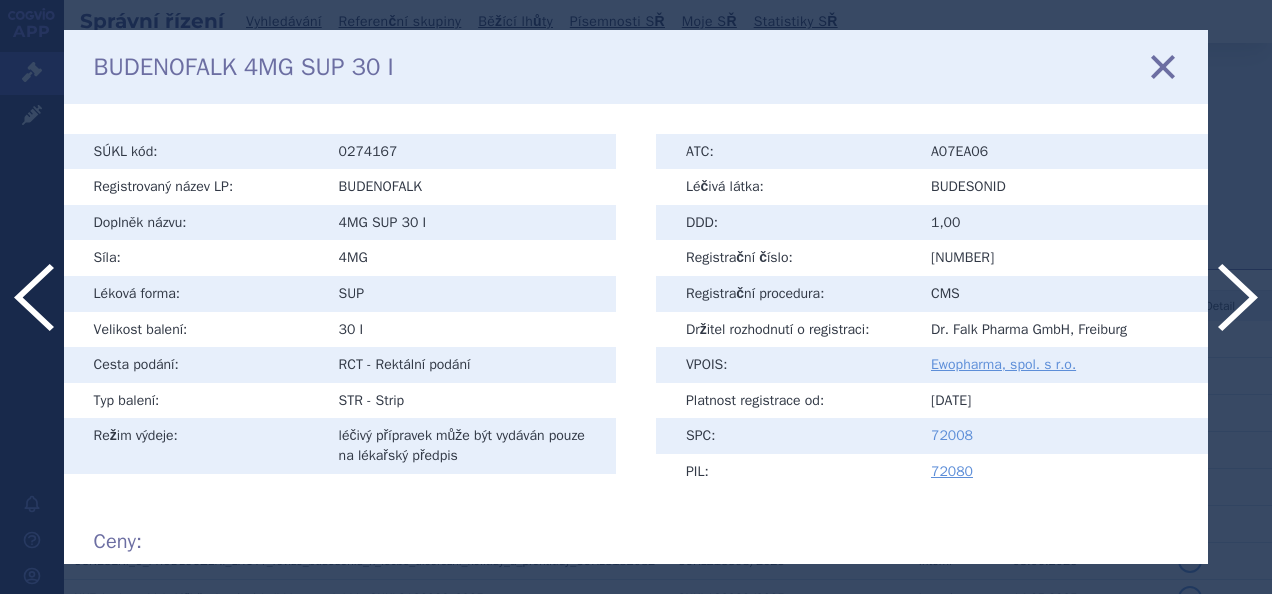 click on "72008" at bounding box center (952, 435) 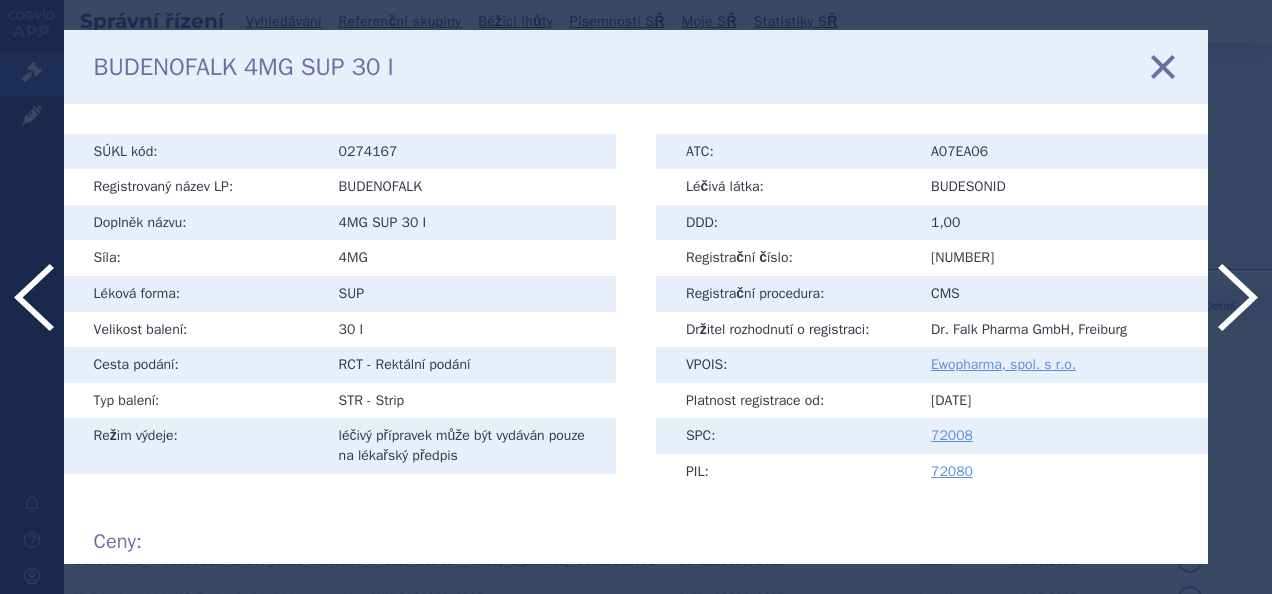 click at bounding box center (1238, 297) 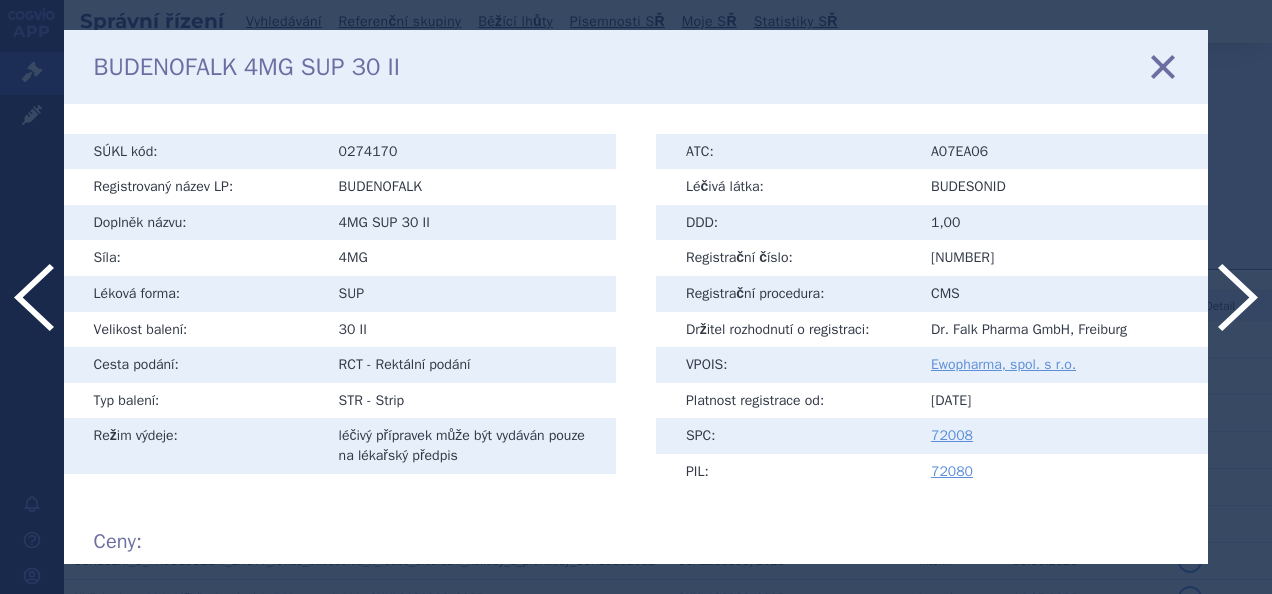 scroll, scrollTop: 0, scrollLeft: 0, axis: both 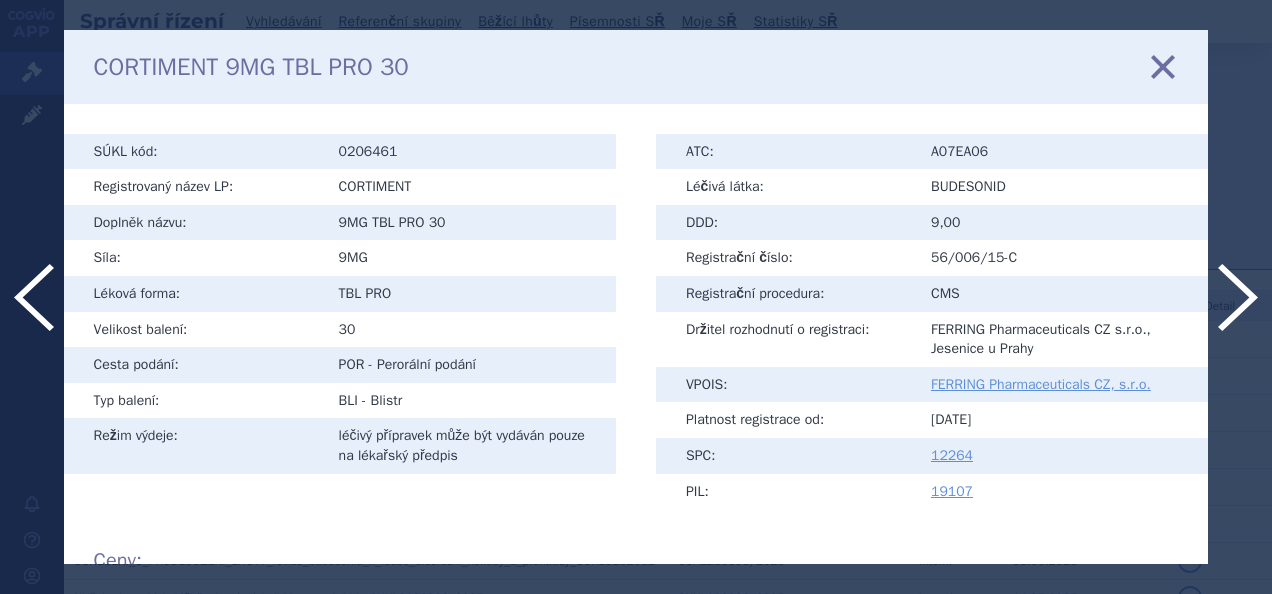 click at bounding box center [34, 297] 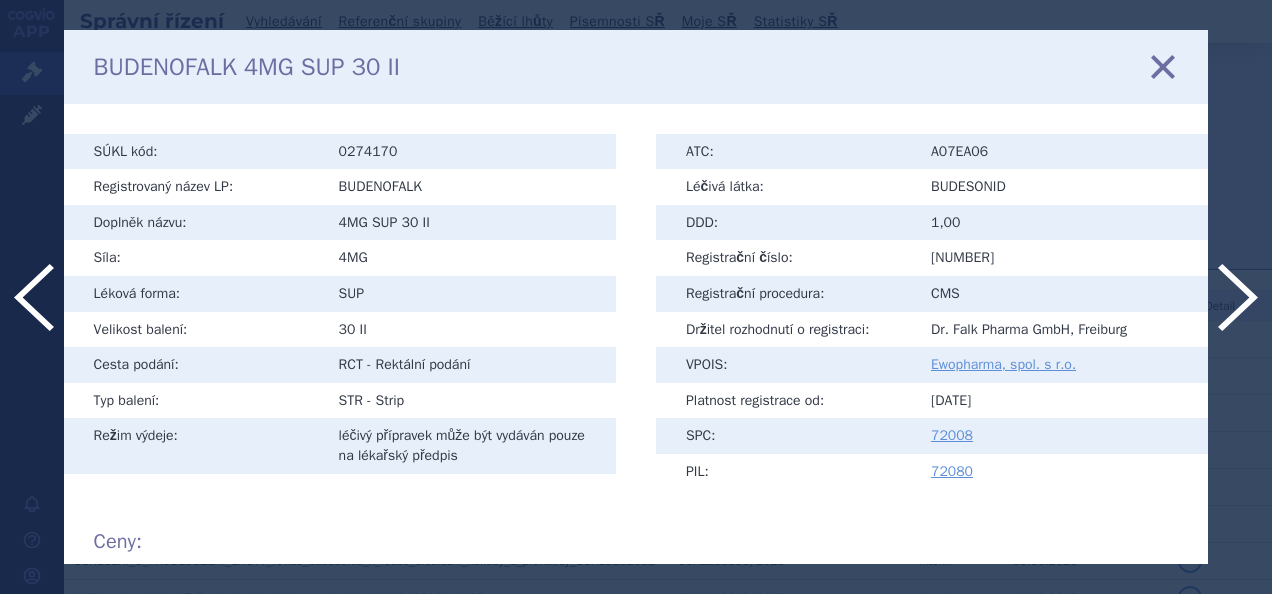 scroll, scrollTop: 0, scrollLeft: 0, axis: both 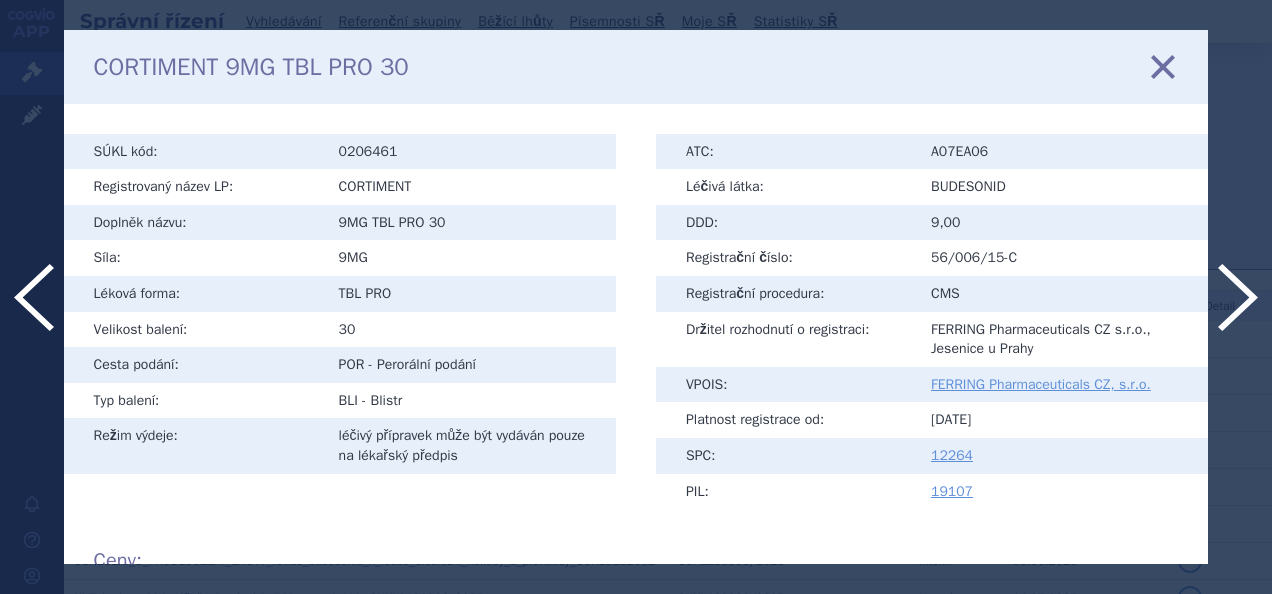 click at bounding box center [1238, 297] 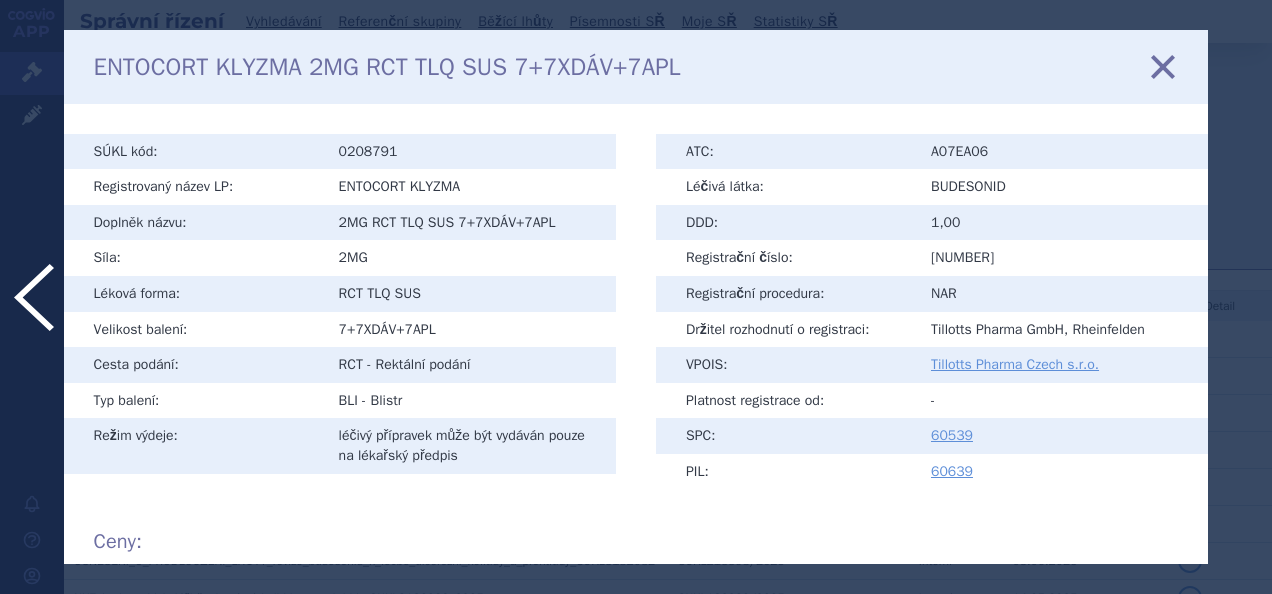 scroll, scrollTop: 0, scrollLeft: 0, axis: both 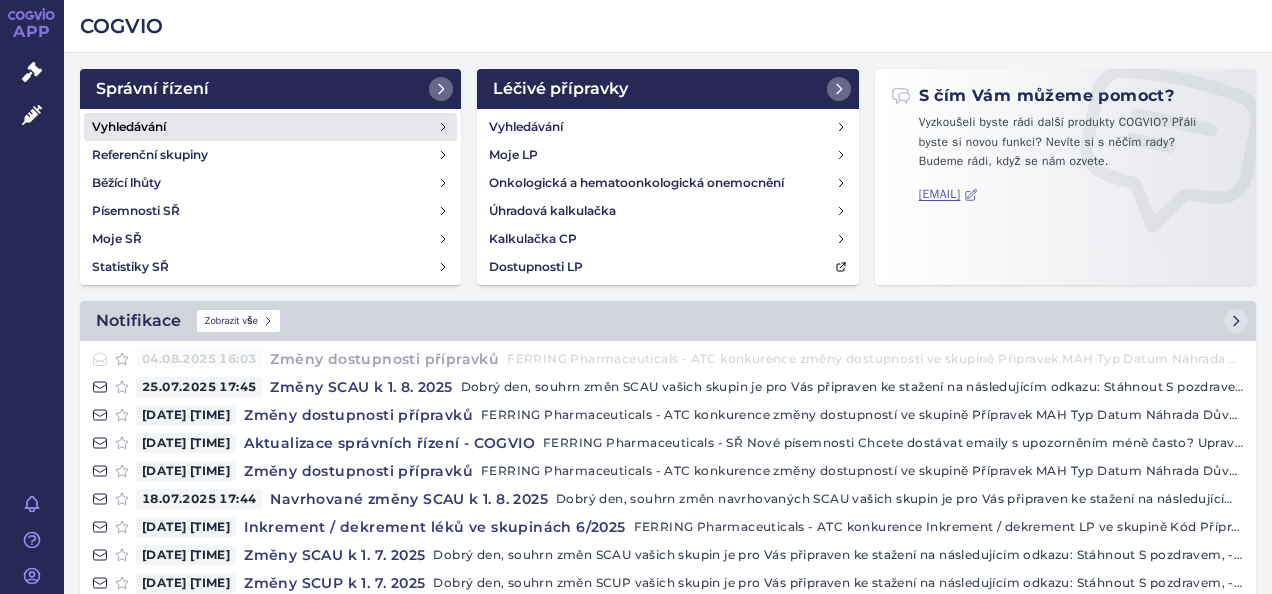 click on "Vyhledávání" at bounding box center (129, 127) 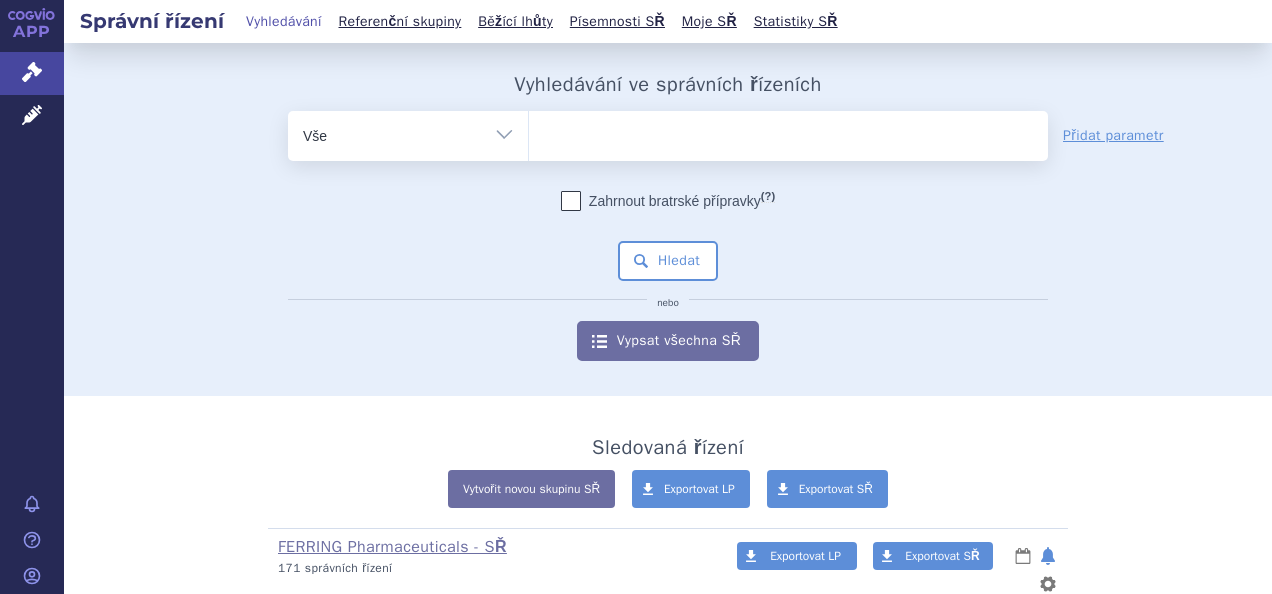 scroll, scrollTop: 0, scrollLeft: 0, axis: both 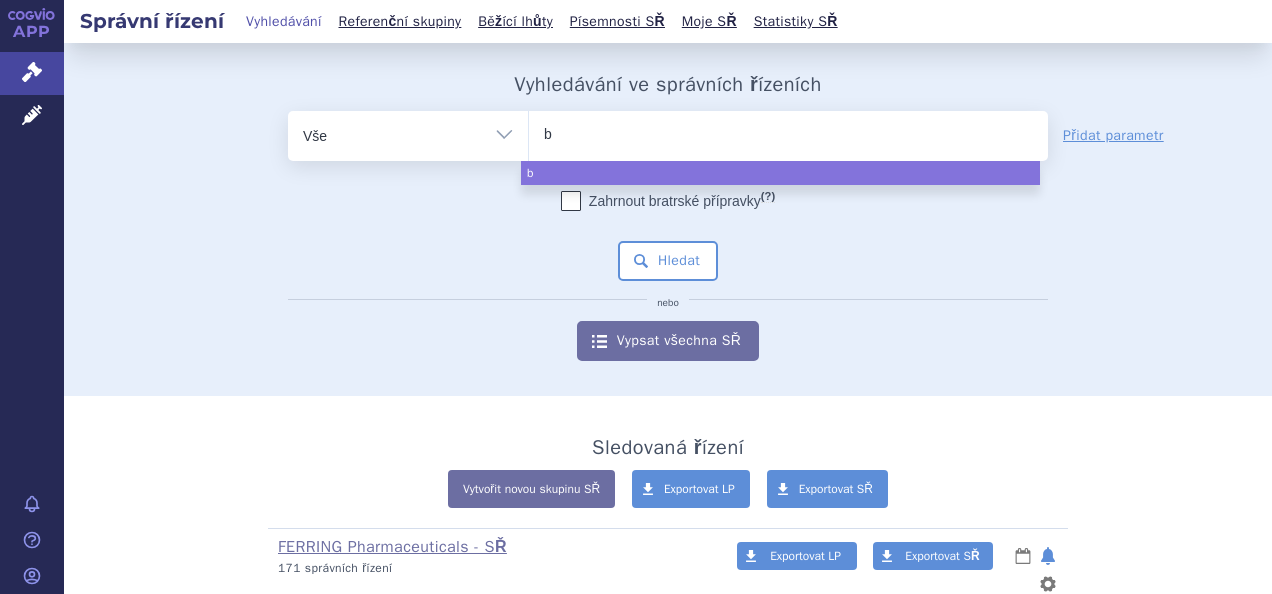 type on "bu" 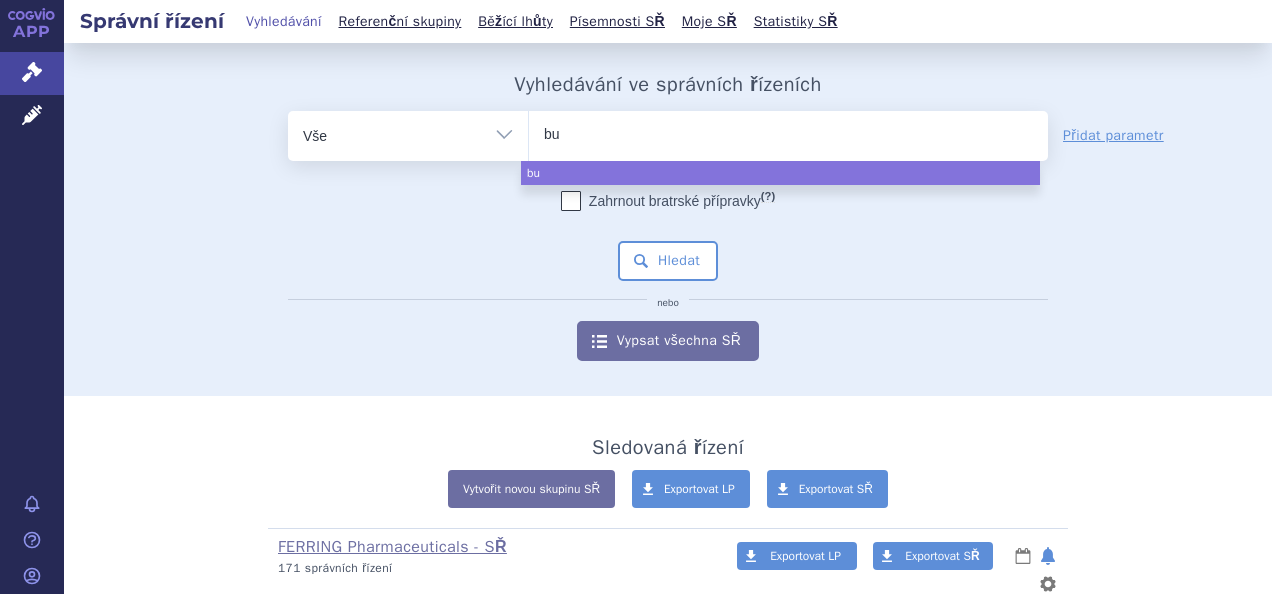 type on "bud" 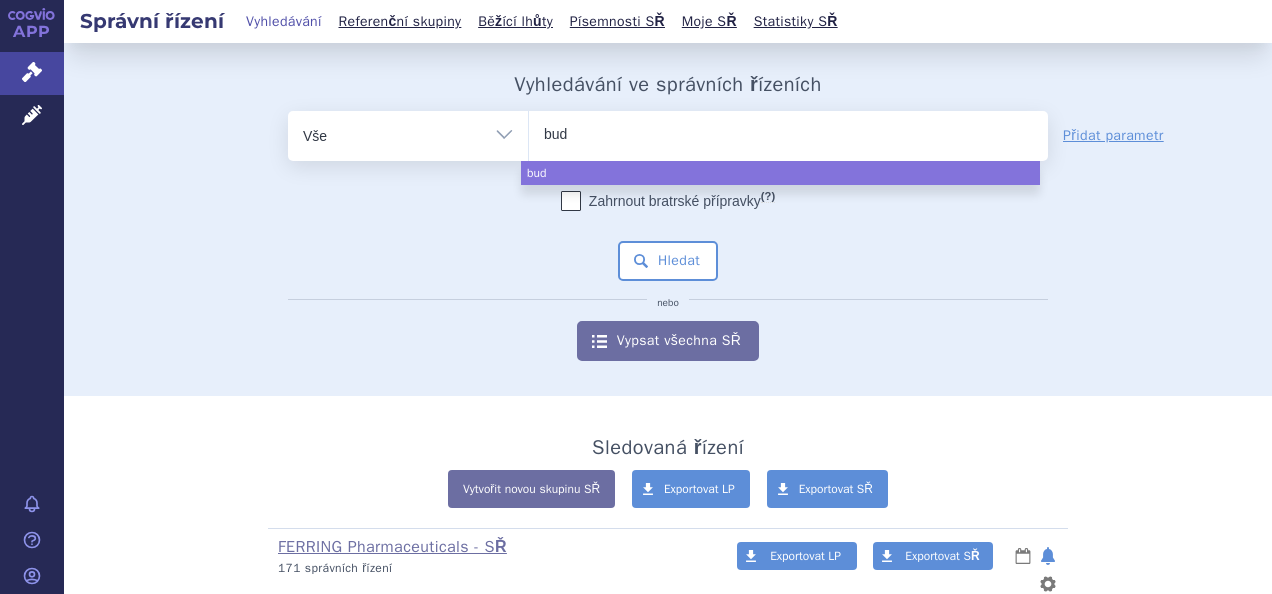 type on "bude" 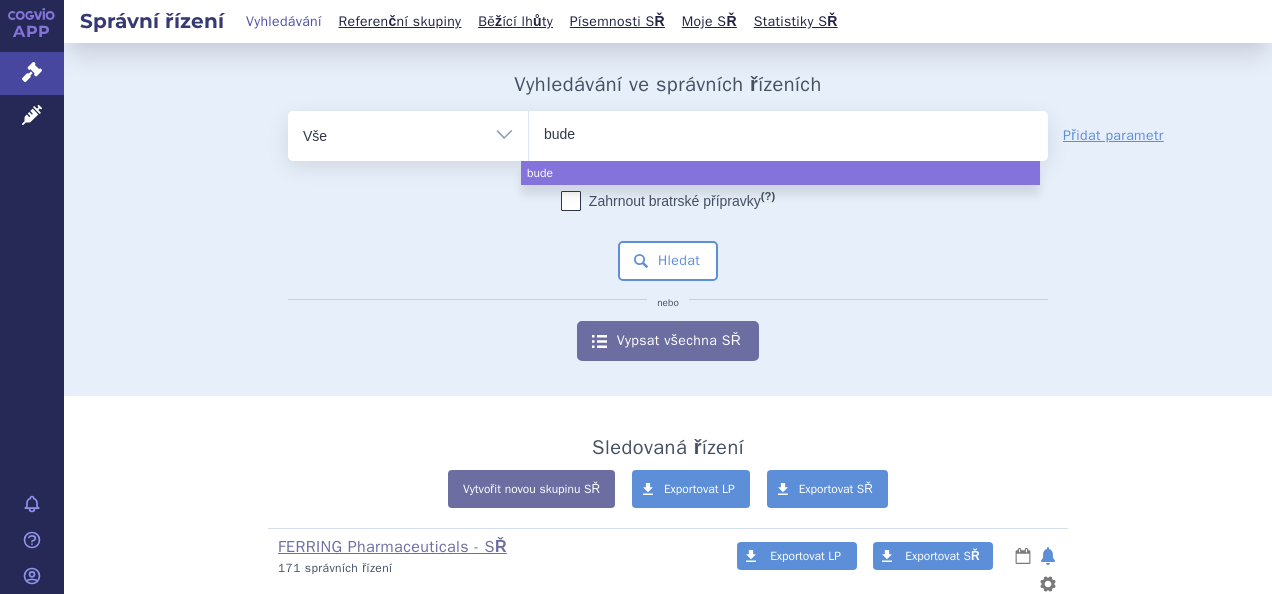 type on "buden" 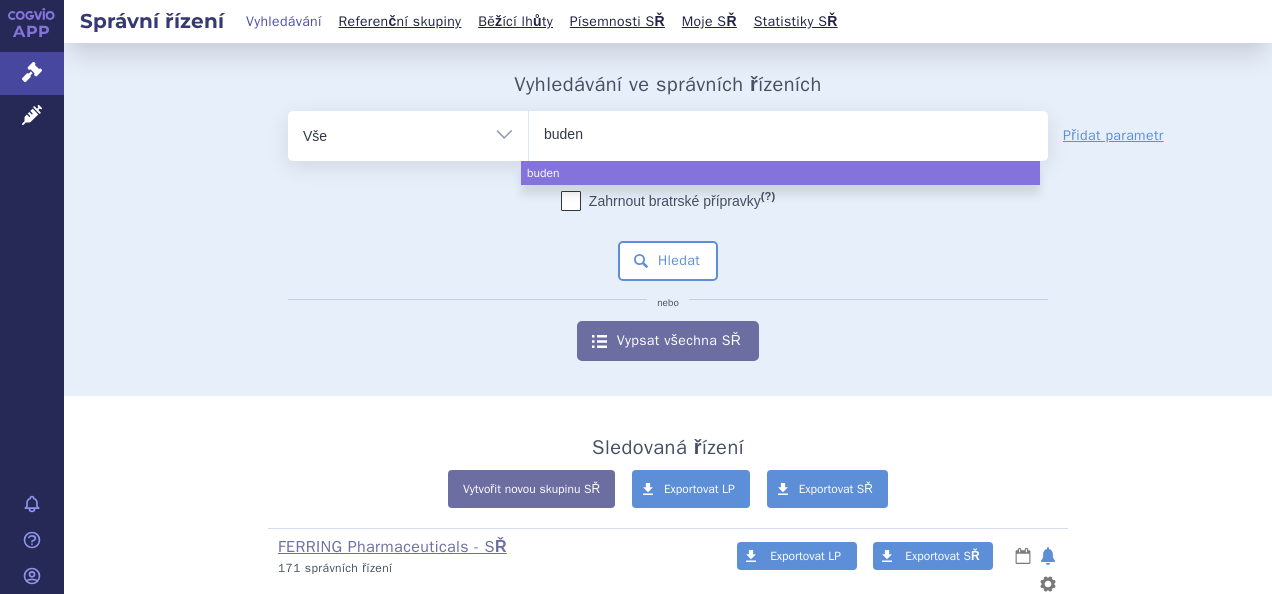 type on "budeno" 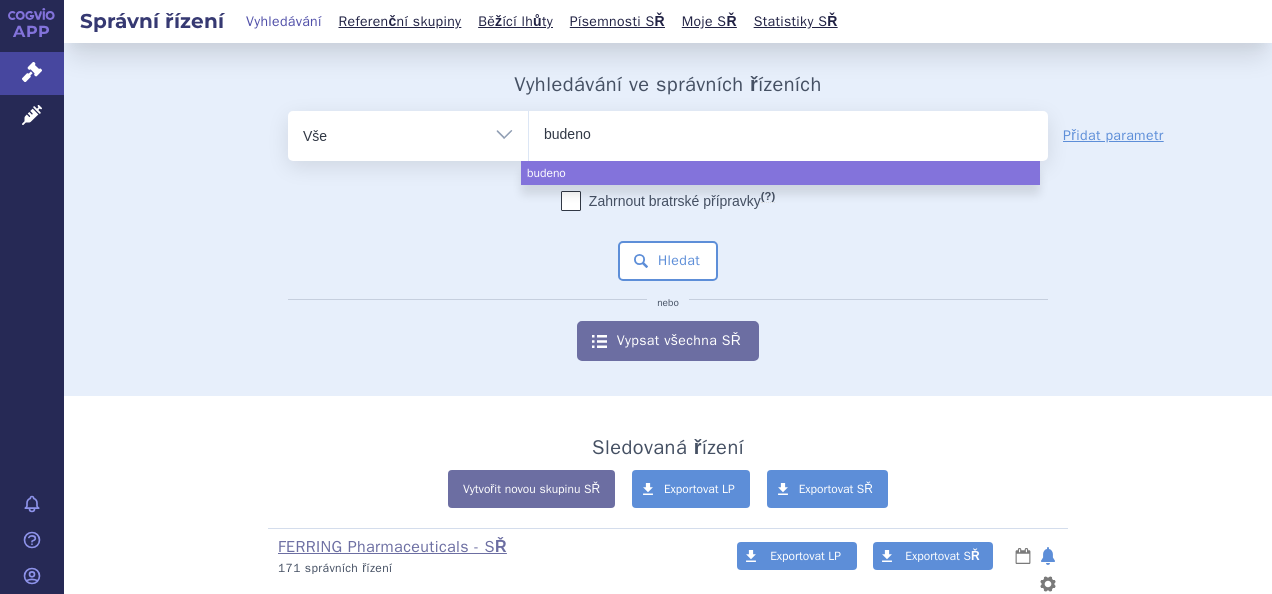 type on "budenof" 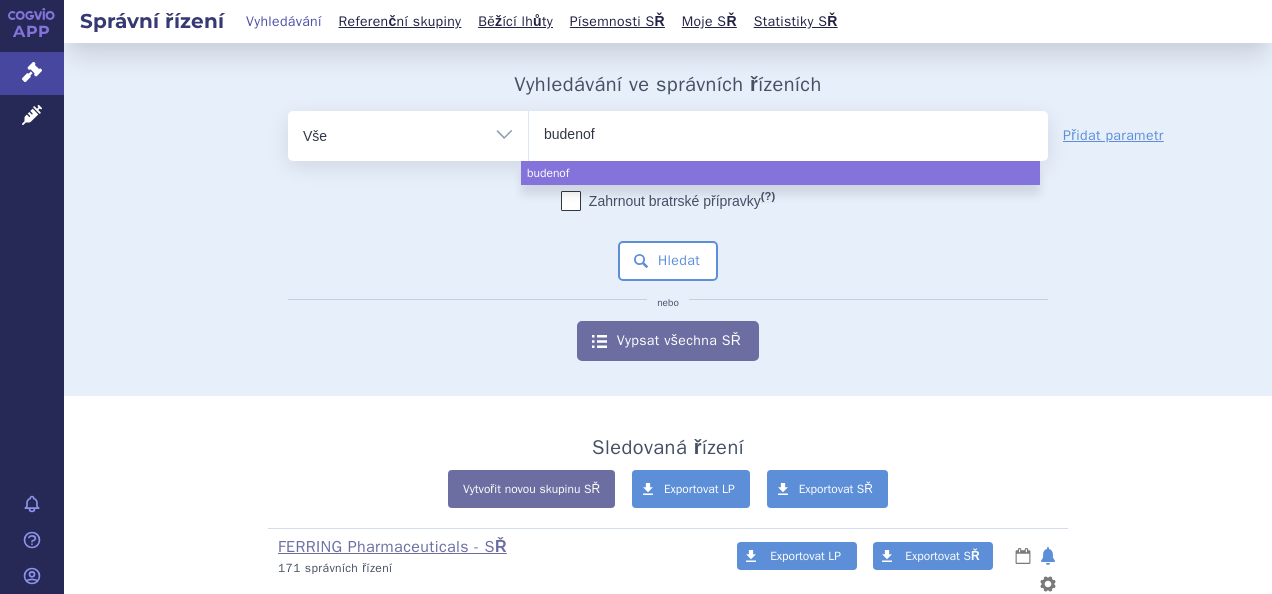 type on "budenofa" 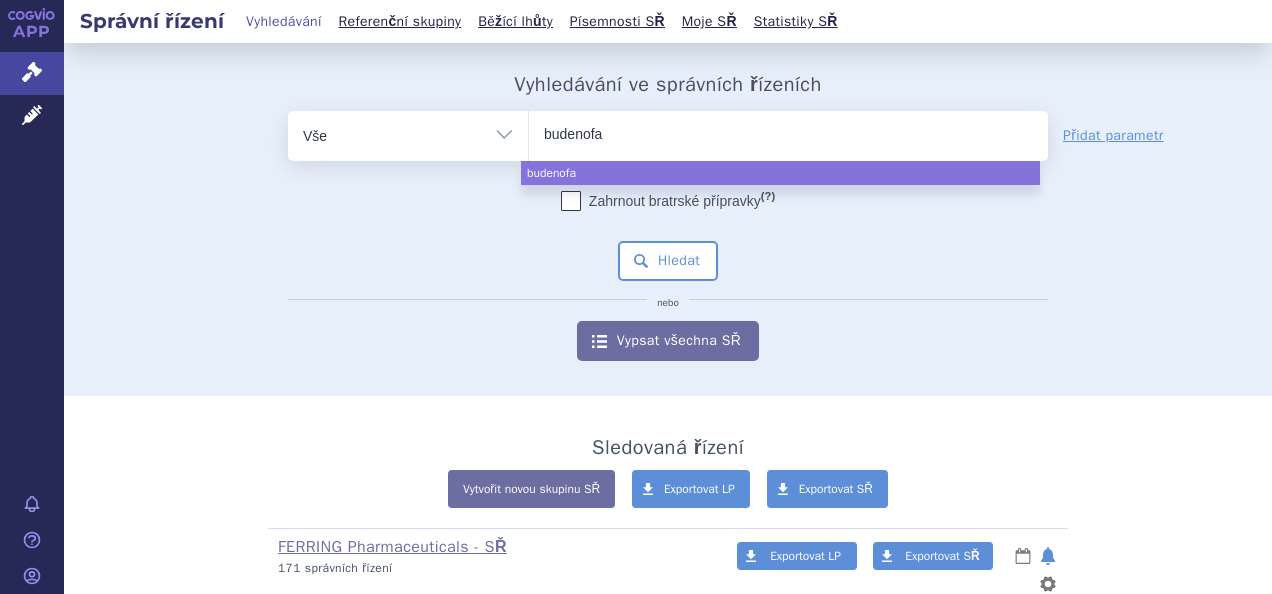 type on "budenofal" 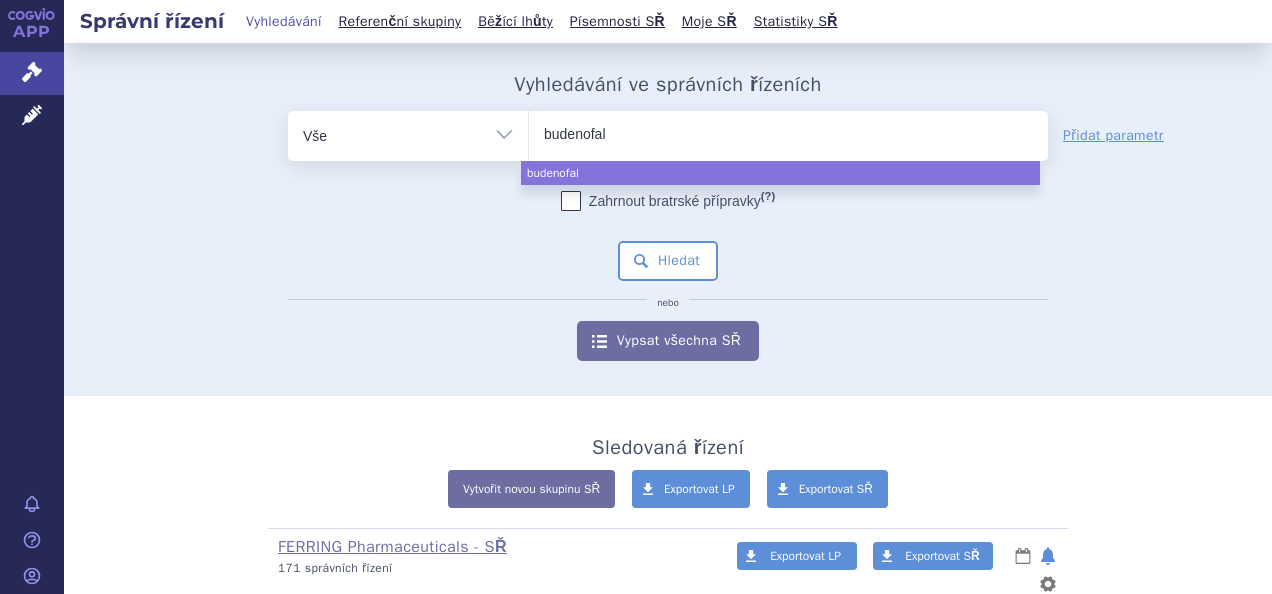 type on "budenofalk" 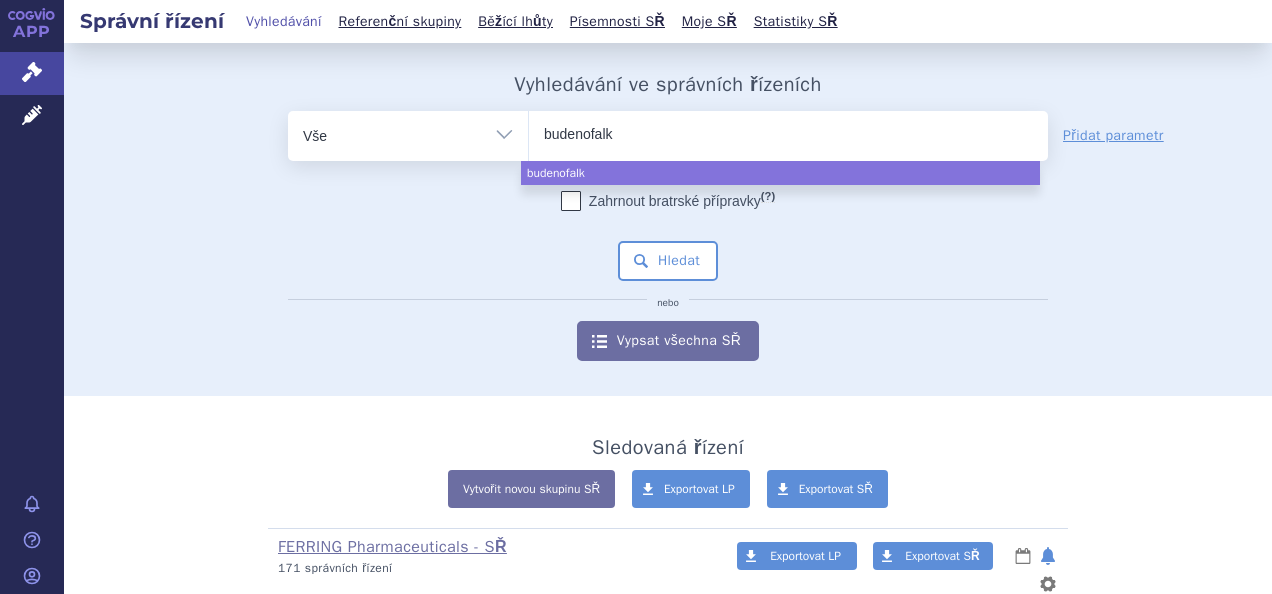 select on "budenofalk" 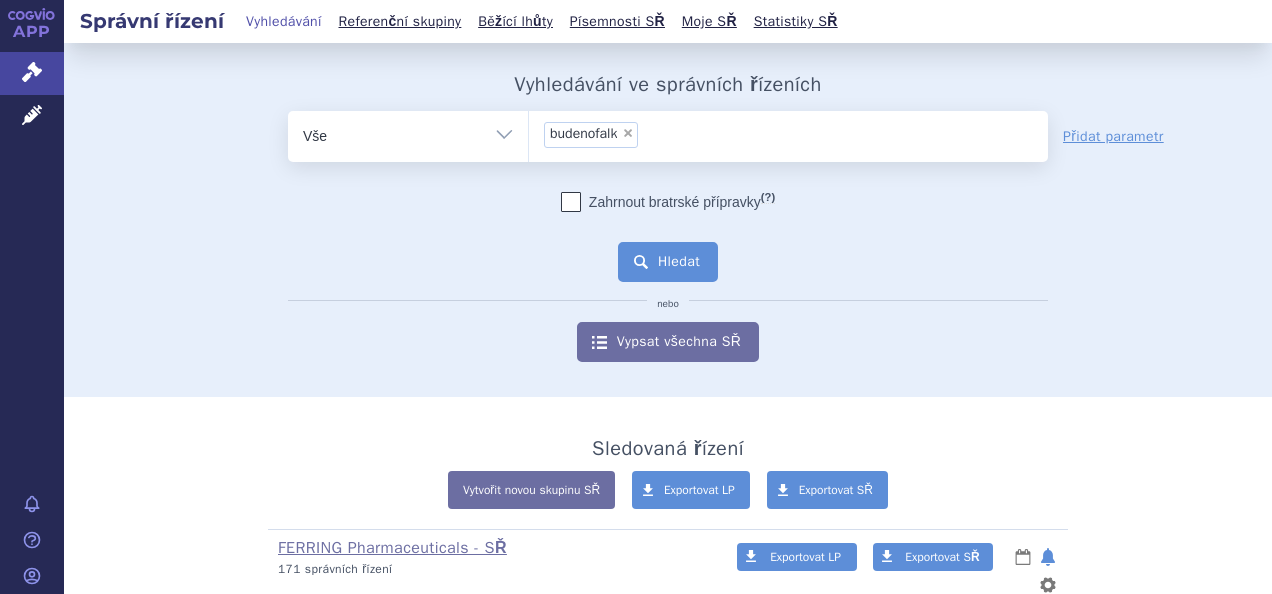 click on "Hledat" at bounding box center (668, 262) 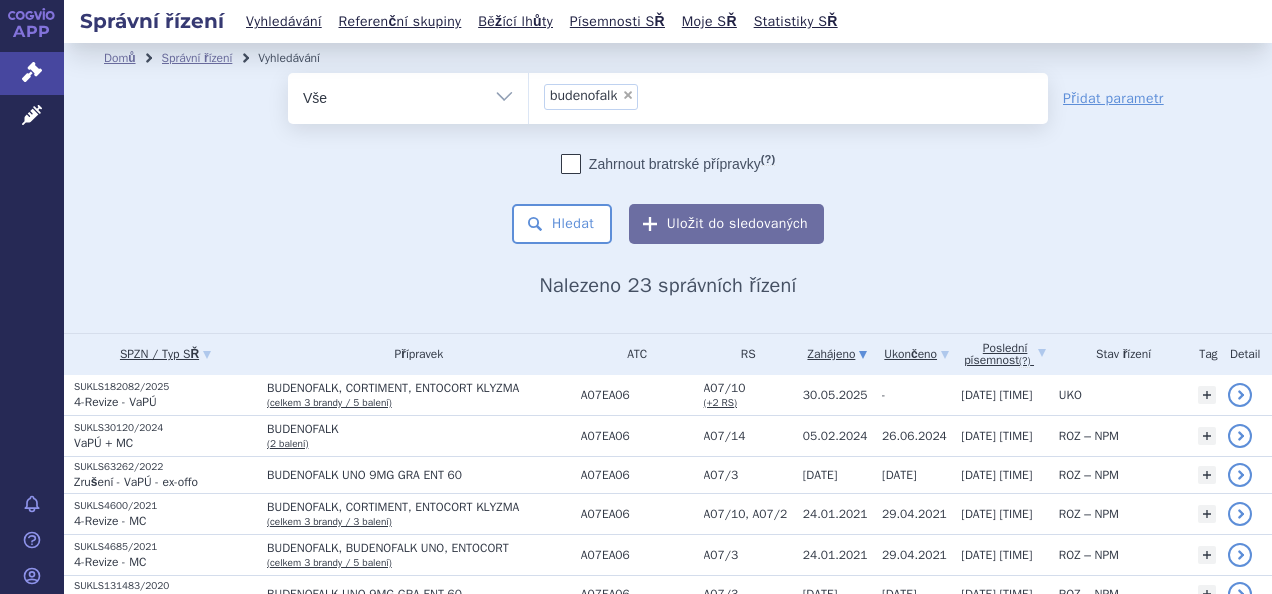 scroll, scrollTop: 0, scrollLeft: 0, axis: both 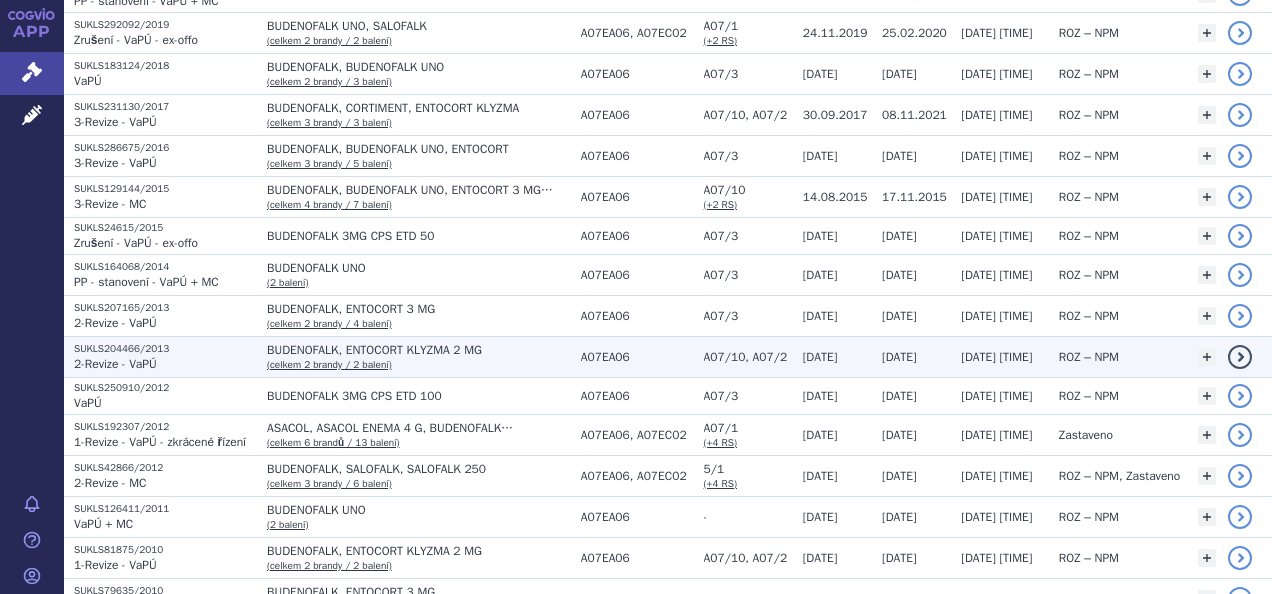 click on "2-Revize - VaPÚ" at bounding box center (115, 364) 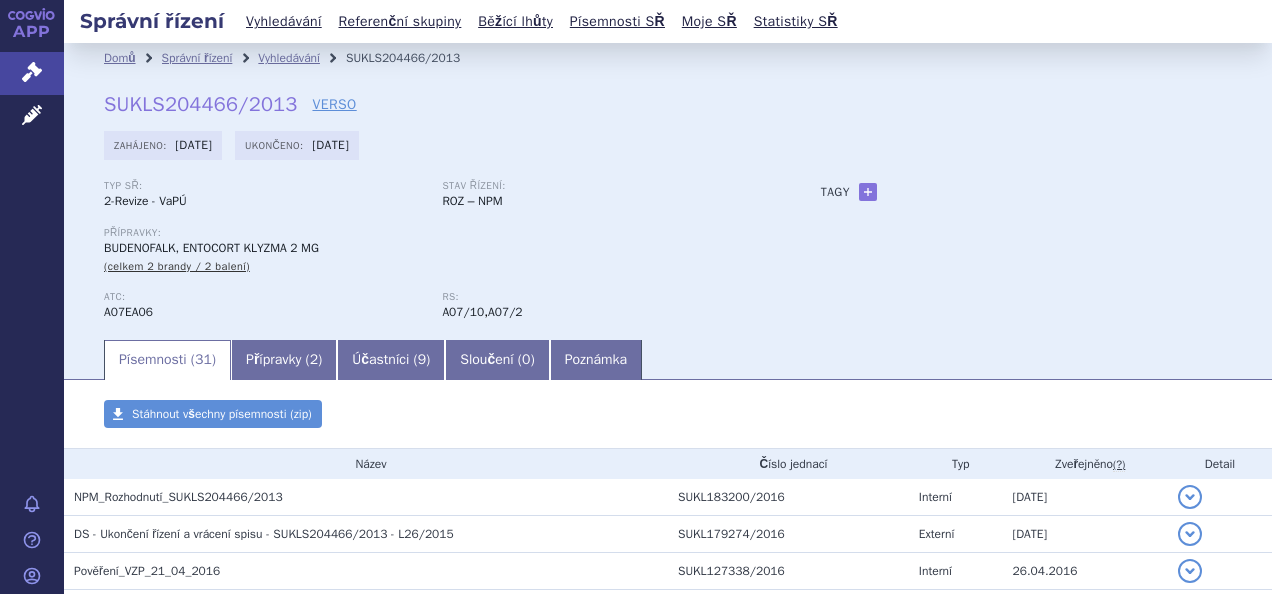 scroll, scrollTop: 0, scrollLeft: 0, axis: both 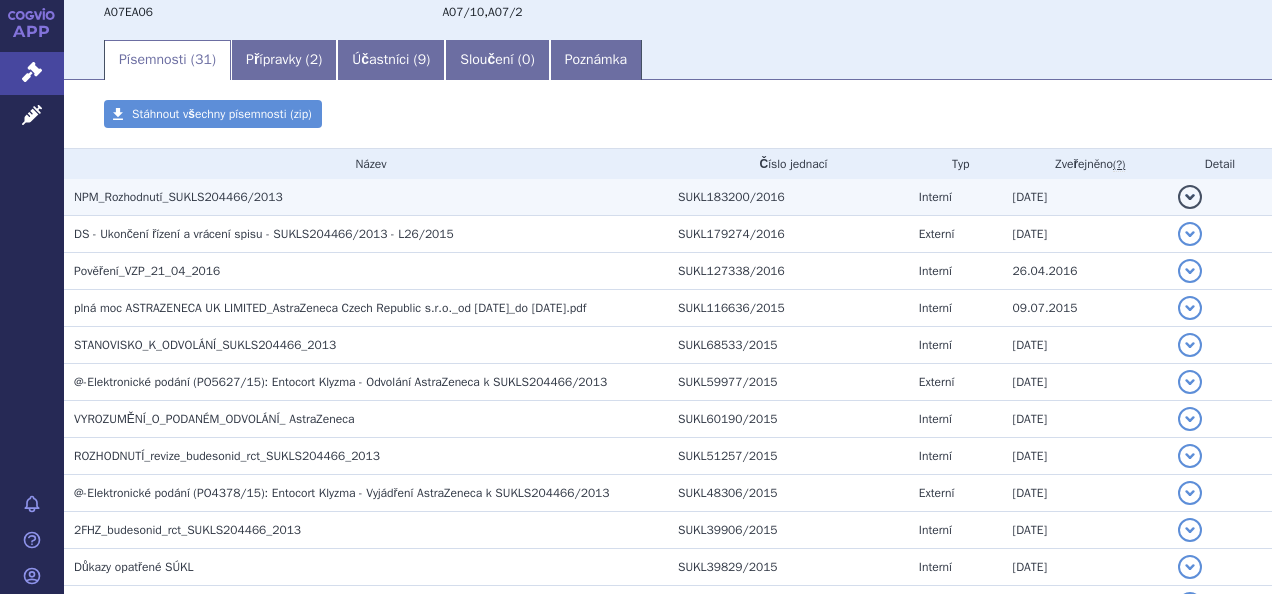 click on "NPM_Rozhodnutí_SUKLS204466/2013" at bounding box center [178, 197] 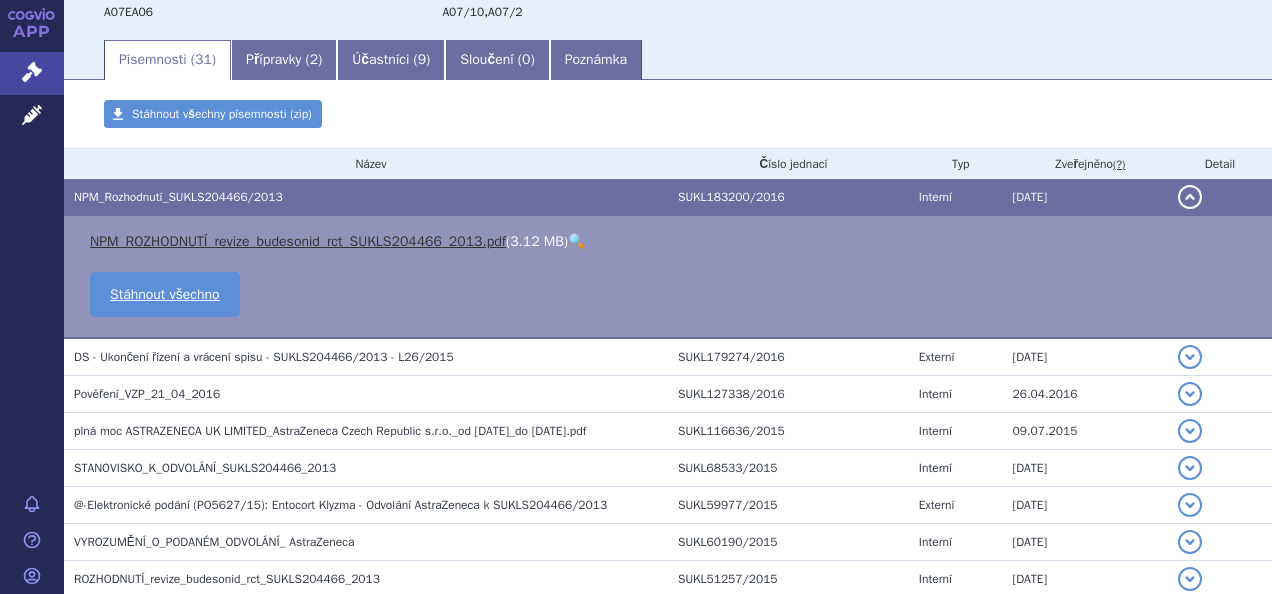 click on "NPM_ROZHODNUTÍ_revize_budesonid_rct_SUKLS204466_2013.pdf" at bounding box center [298, 241] 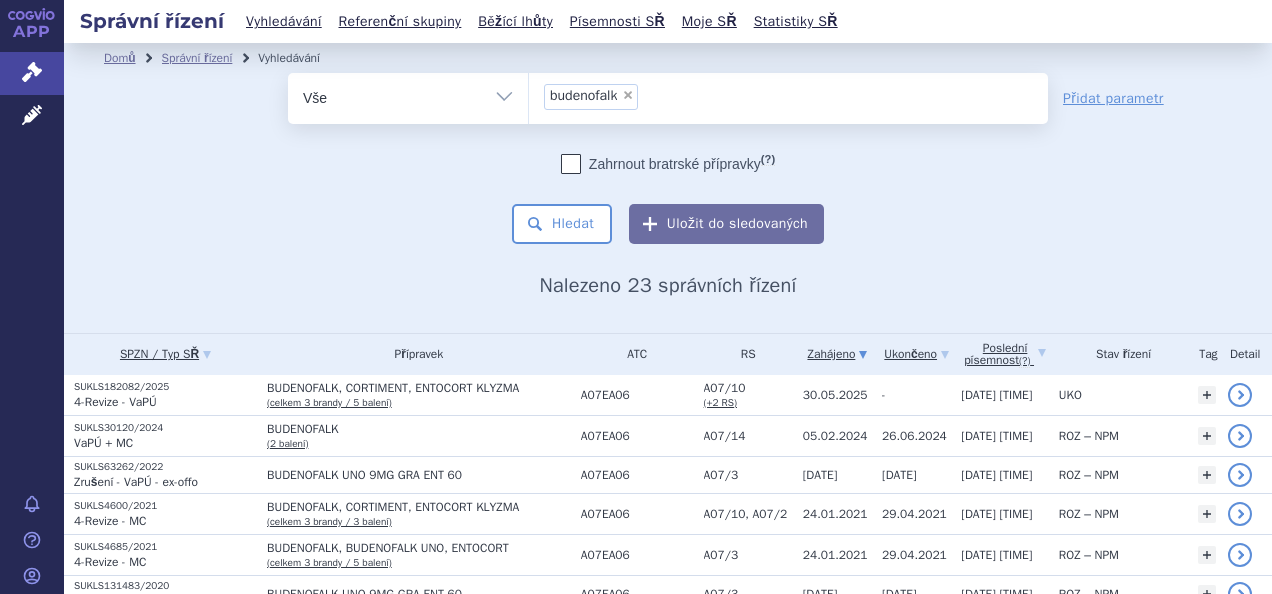 scroll, scrollTop: 0, scrollLeft: 0, axis: both 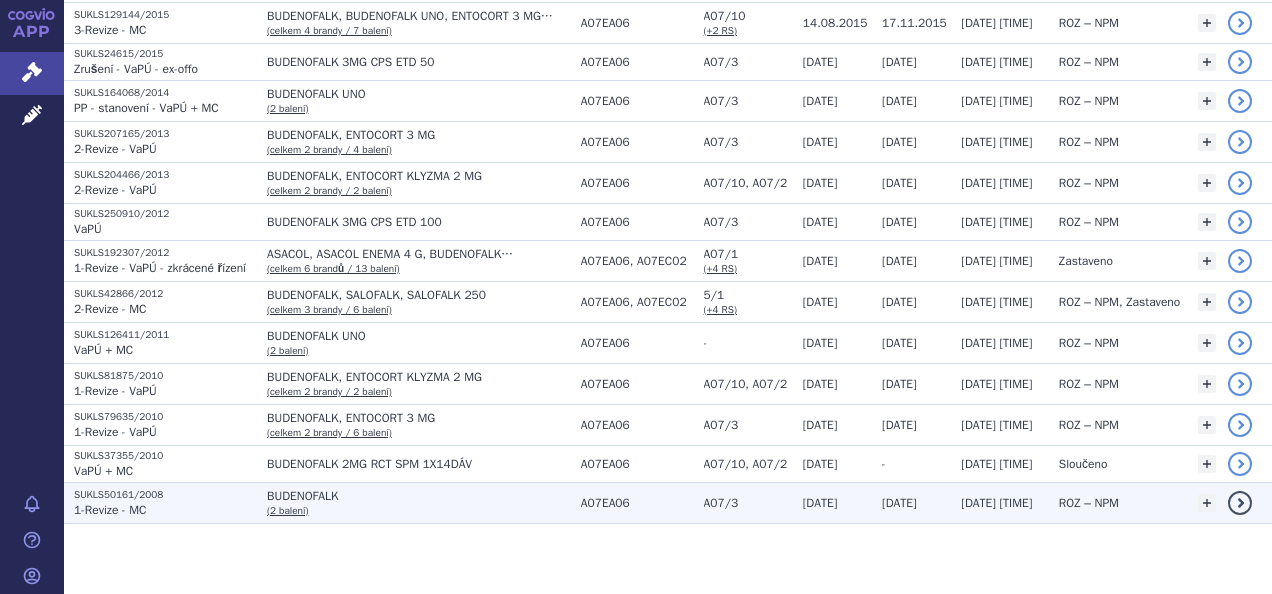 click on "SUKLS50161/2008" at bounding box center (165, 495) 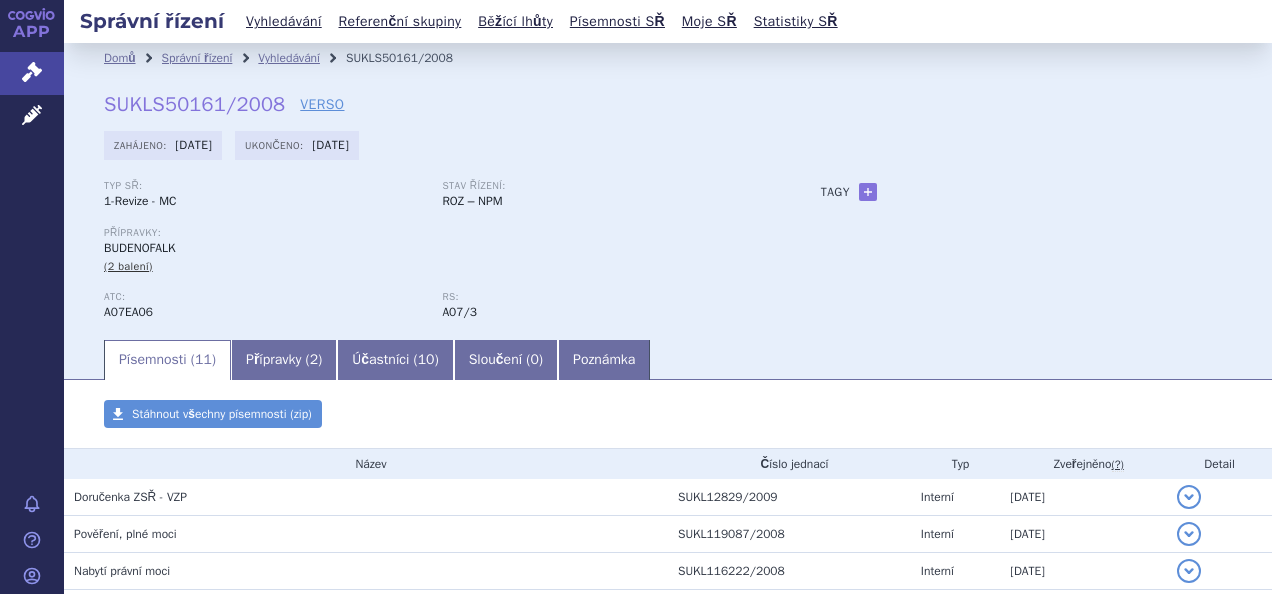 scroll, scrollTop: 0, scrollLeft: 0, axis: both 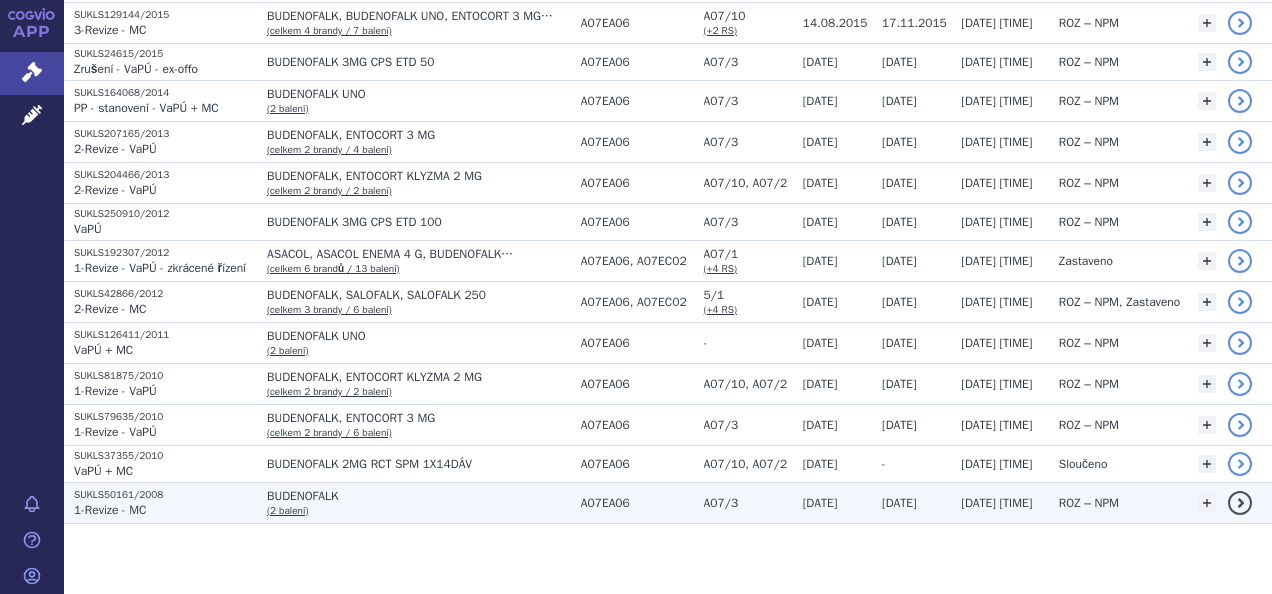 click on "[DOCUMENT_ID]" at bounding box center (160, 502) 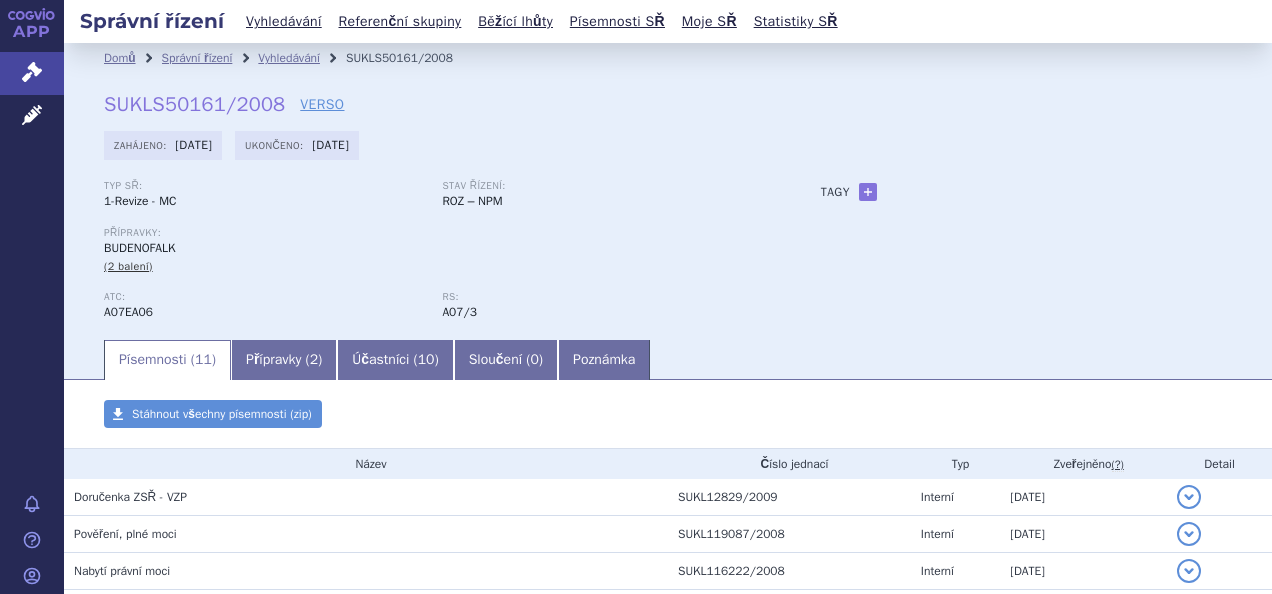 scroll, scrollTop: 0, scrollLeft: 0, axis: both 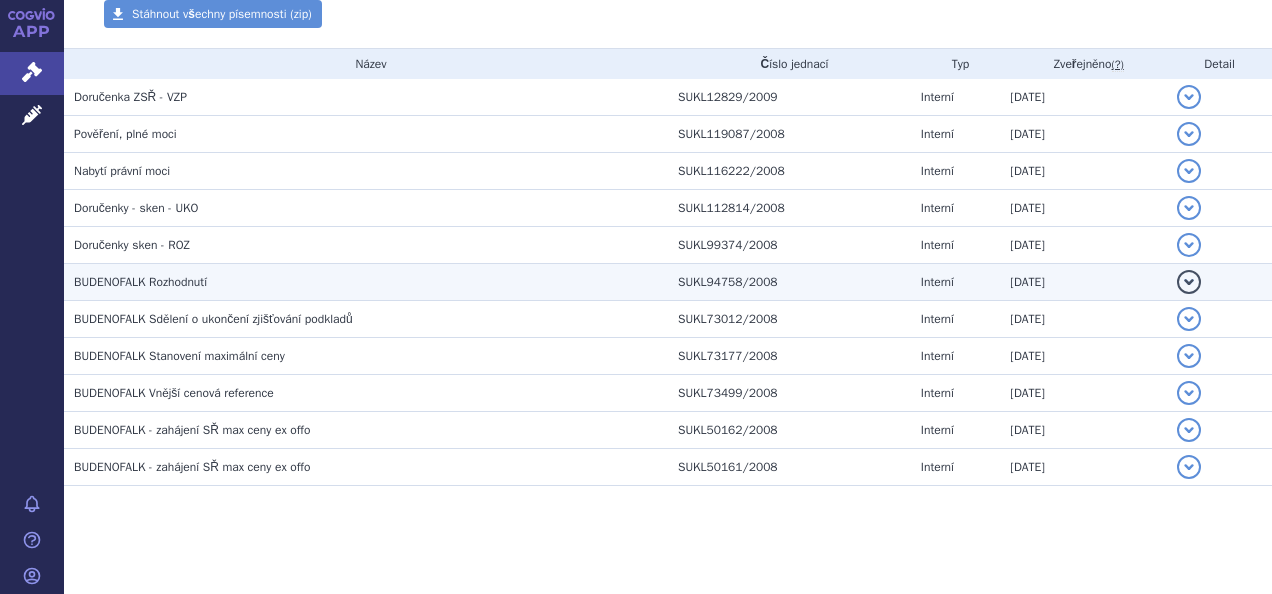 click on "BUDENOFALK Rozhodnutí" at bounding box center [140, 282] 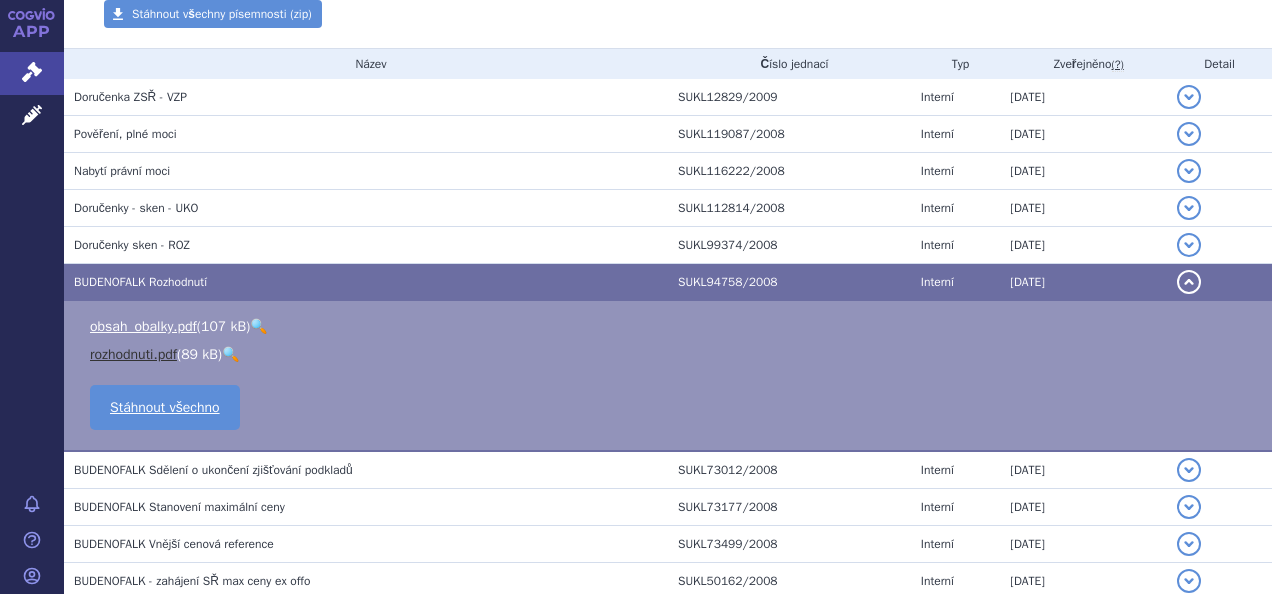 click on "rozhodnuti.pdf" at bounding box center [133, 354] 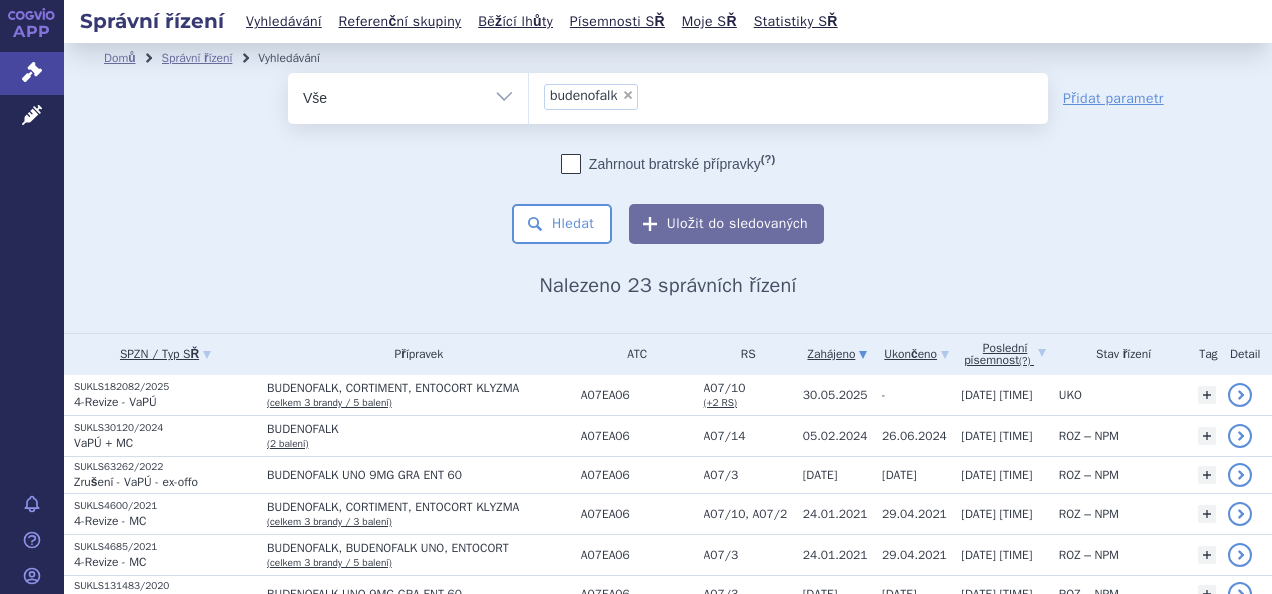 scroll, scrollTop: 0, scrollLeft: 0, axis: both 